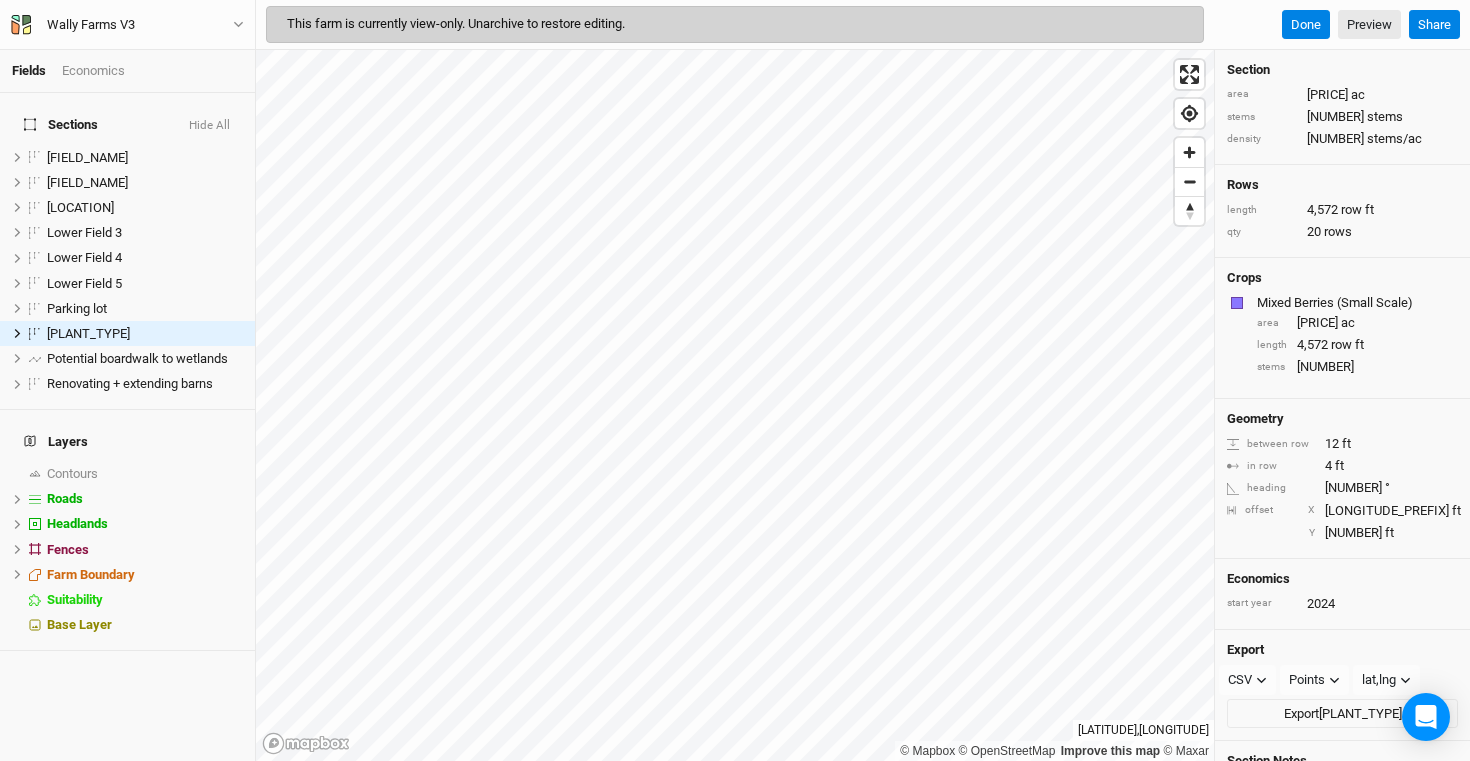 scroll, scrollTop: 0, scrollLeft: 0, axis: both 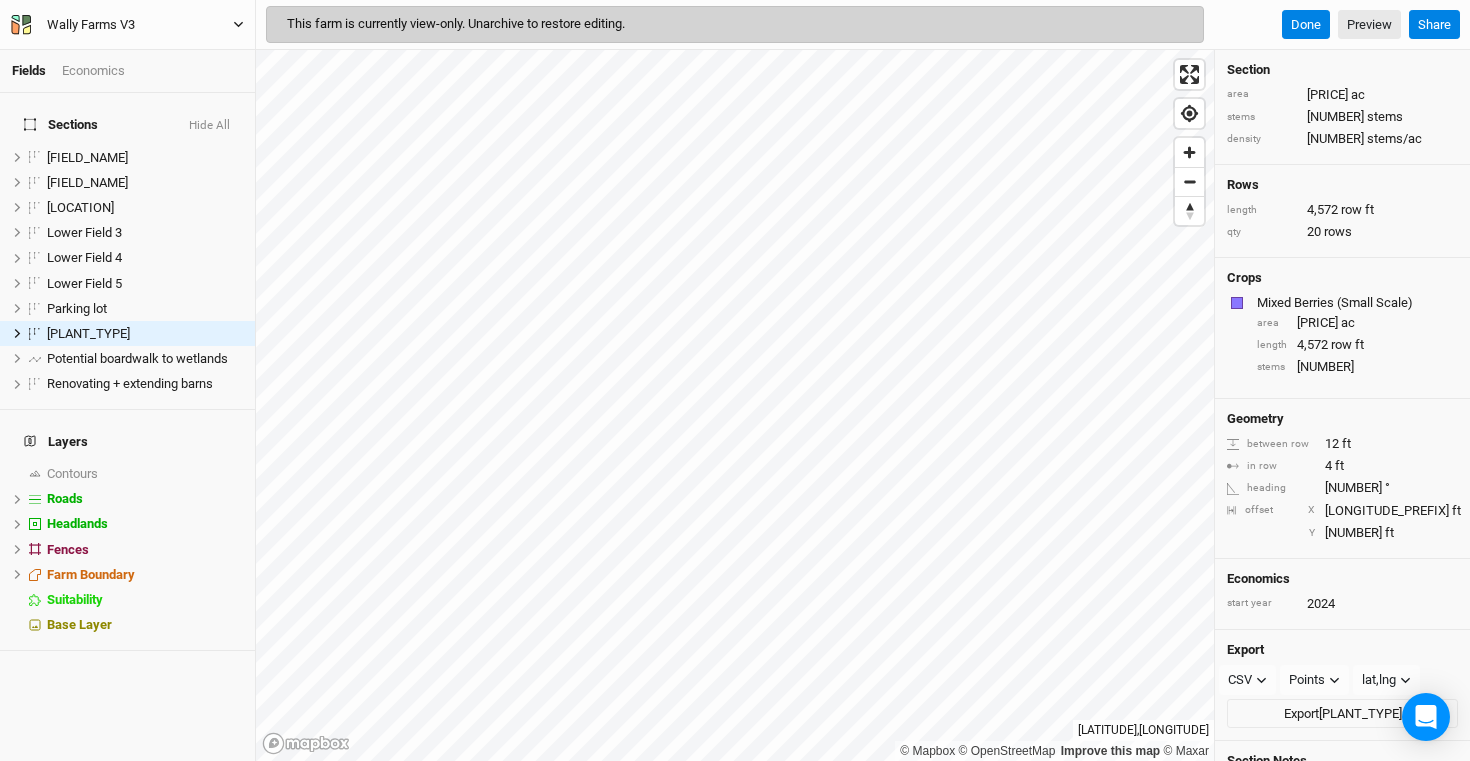 click on "Wally Farms V3" at bounding box center (91, 25) 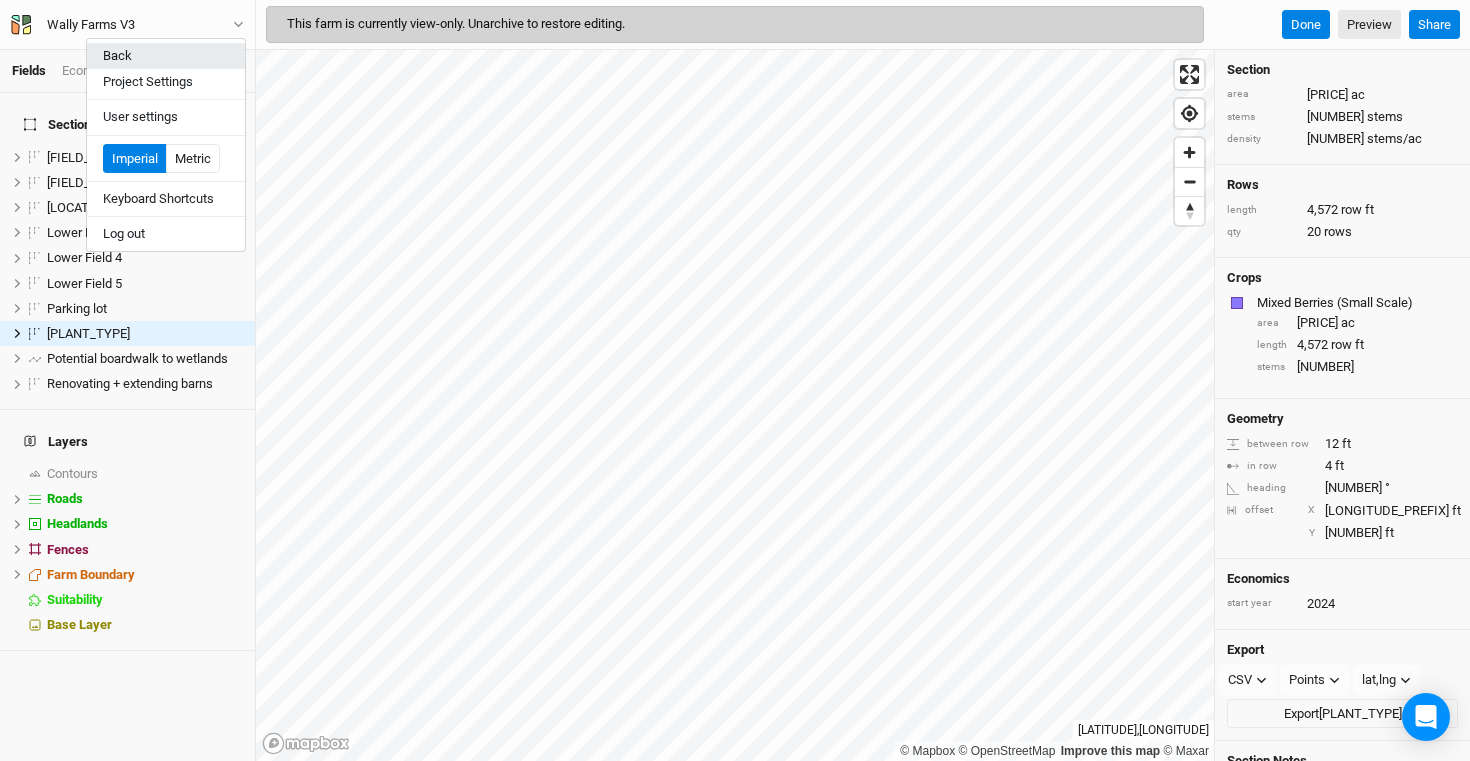 click on "Back" at bounding box center [166, 56] 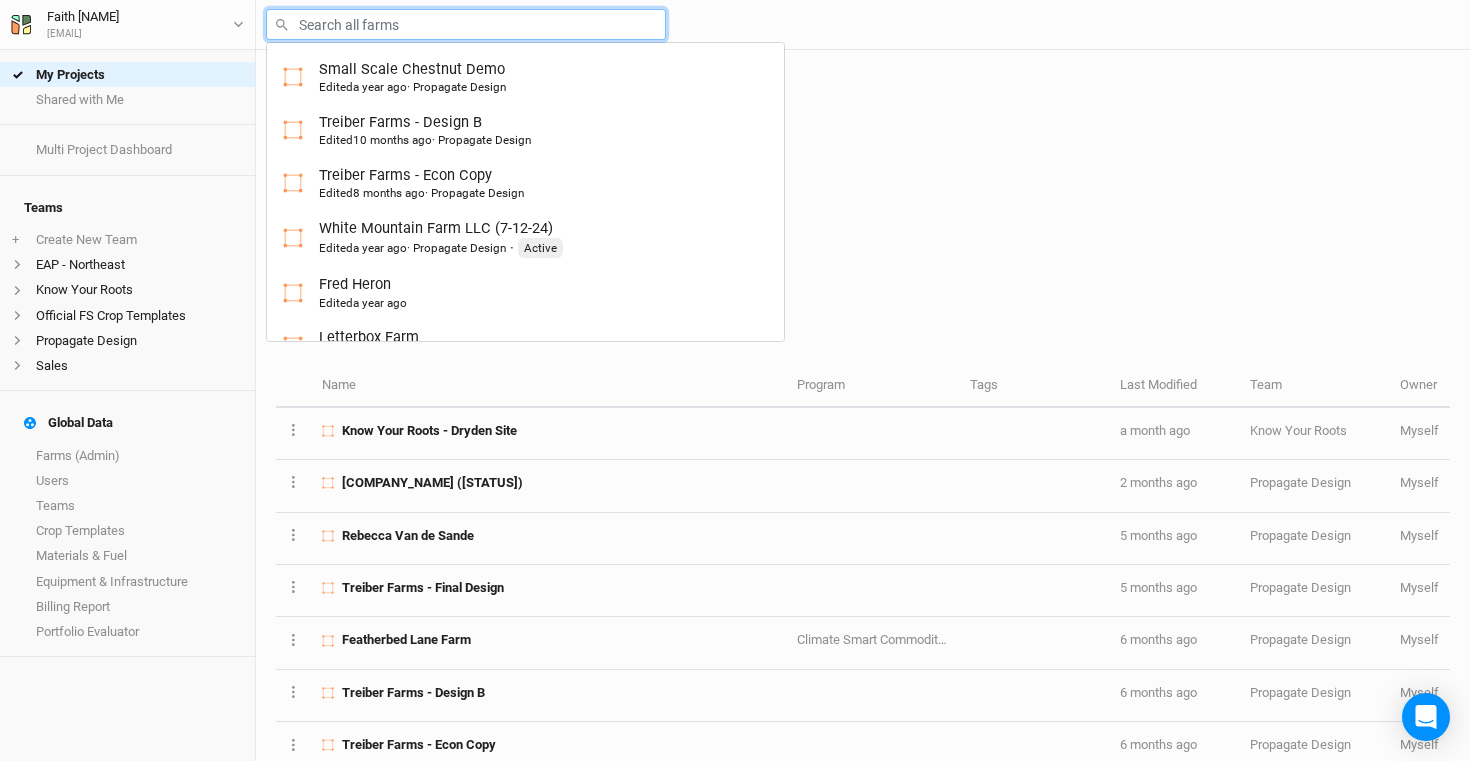 click at bounding box center (466, 24) 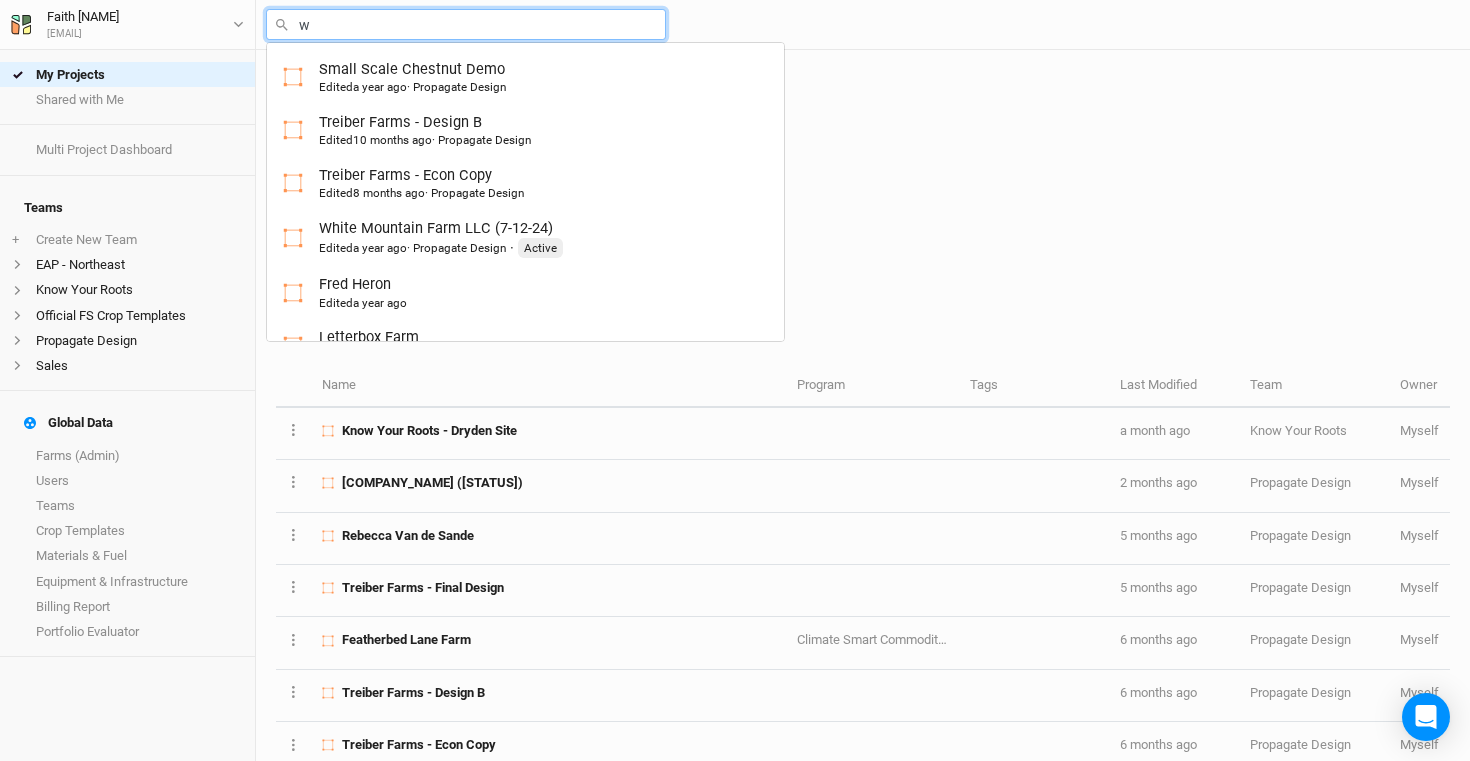 type on "wa" 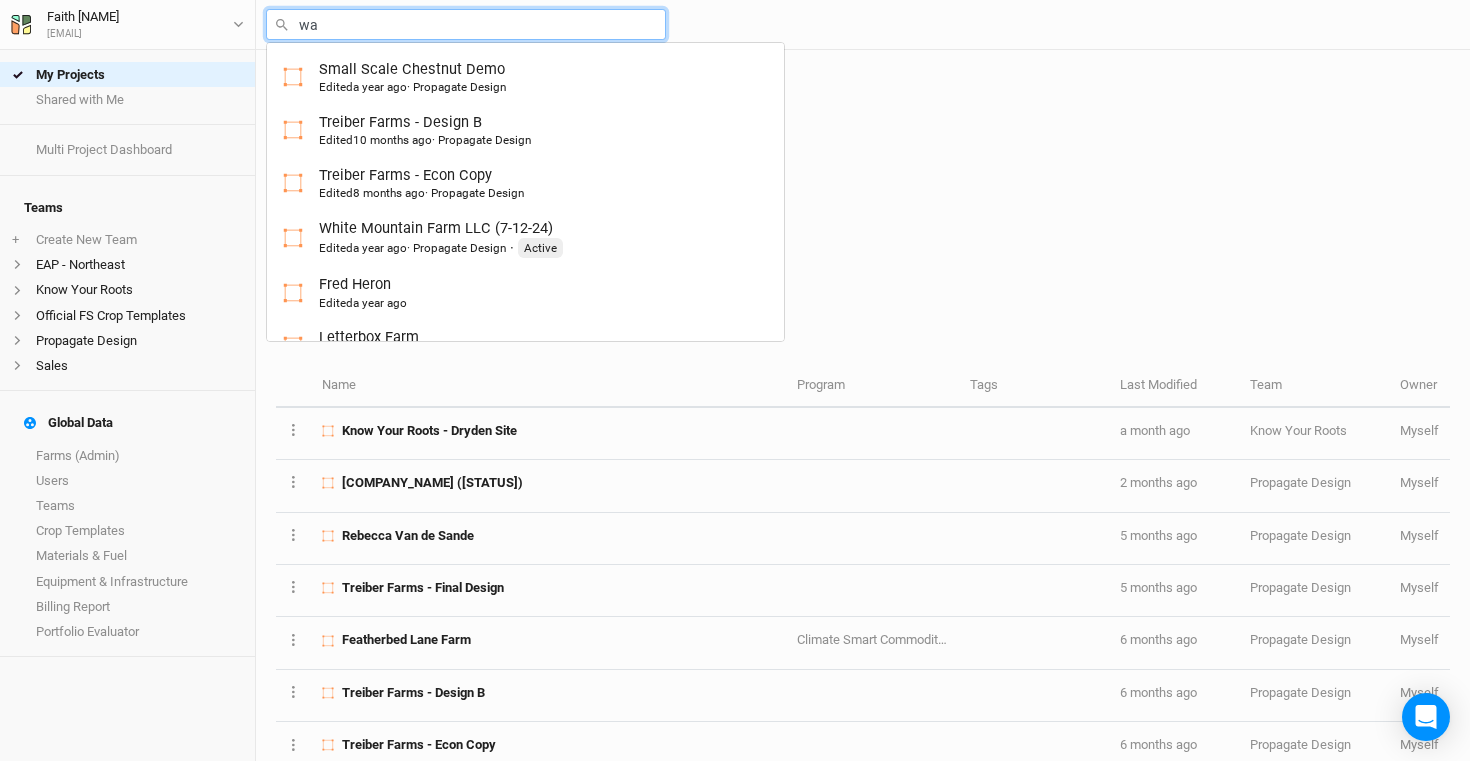 type on "[LOCATION] and Silvopasture - Final Layout" 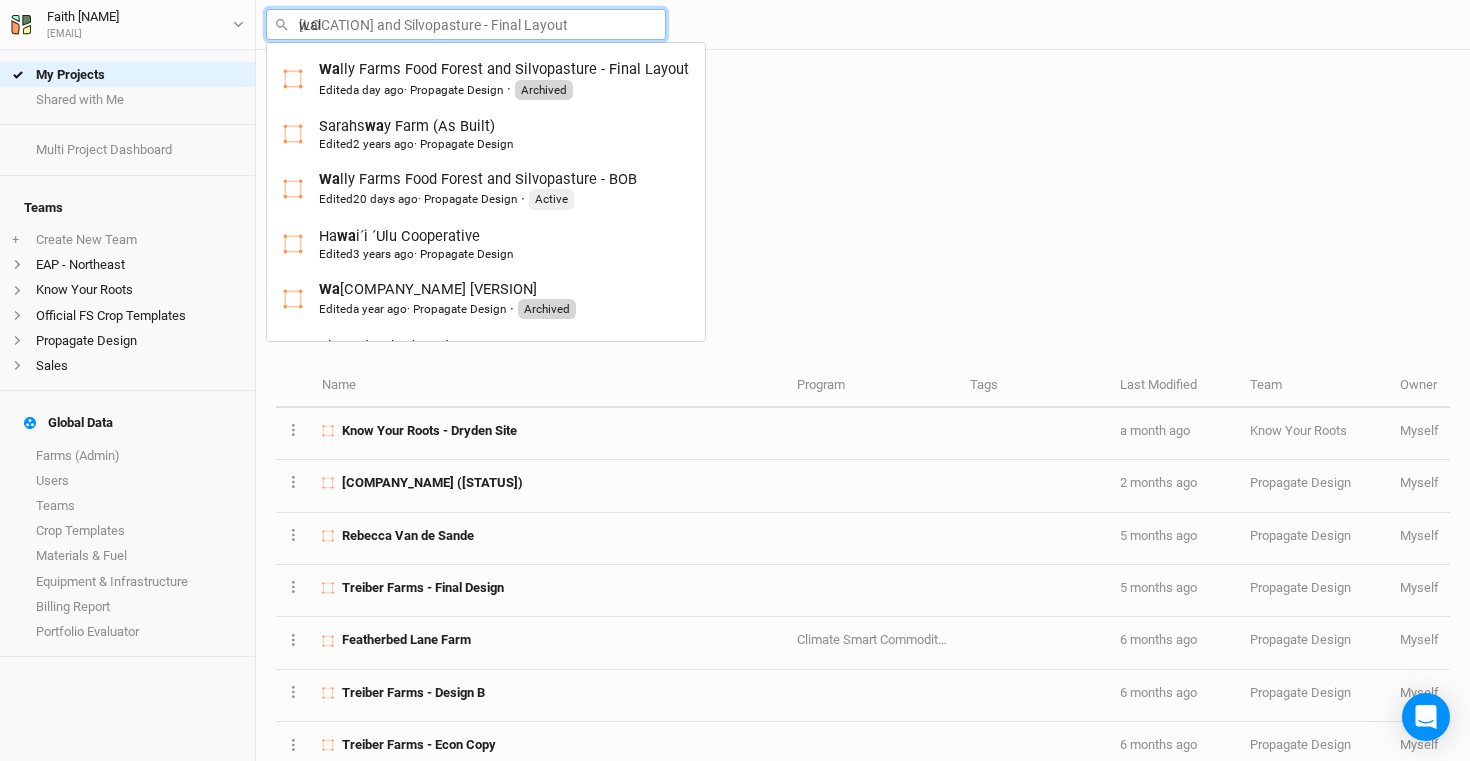 type on "wall" 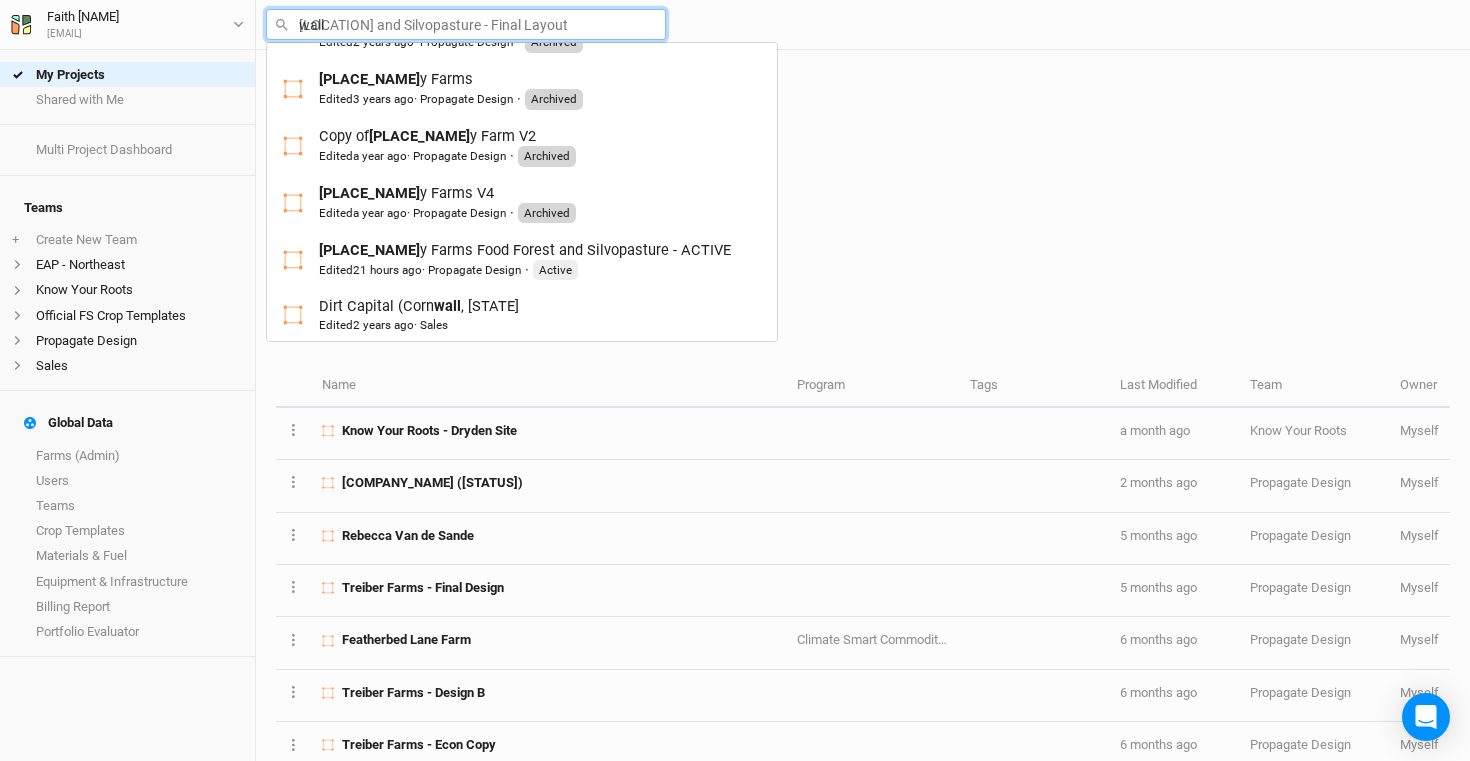 scroll, scrollTop: 274, scrollLeft: 0, axis: vertical 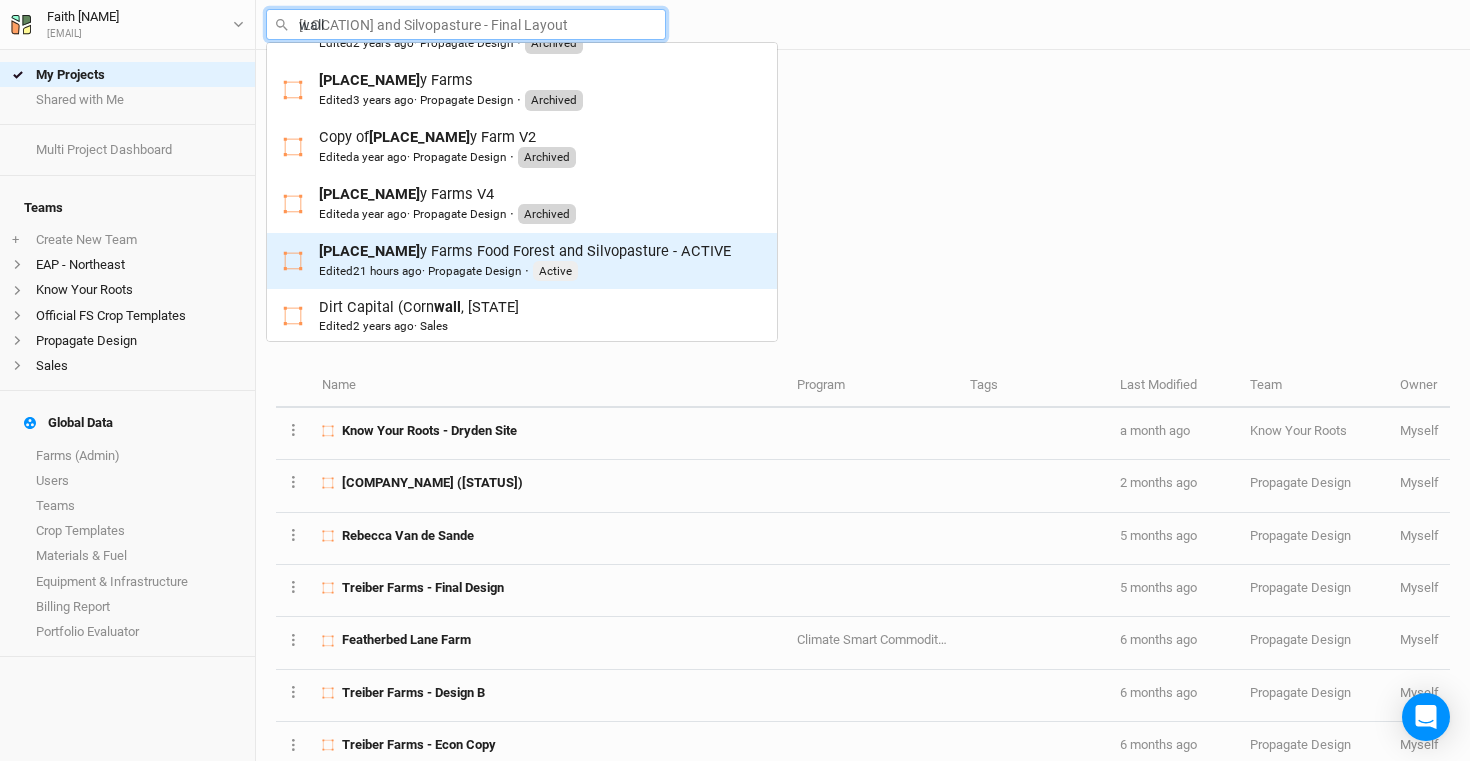 click on "Wall y Farms Food Forest and Silvopasture - ACTIVE Edited 21 hours ago · Propagate Design · Active" at bounding box center [525, 261] 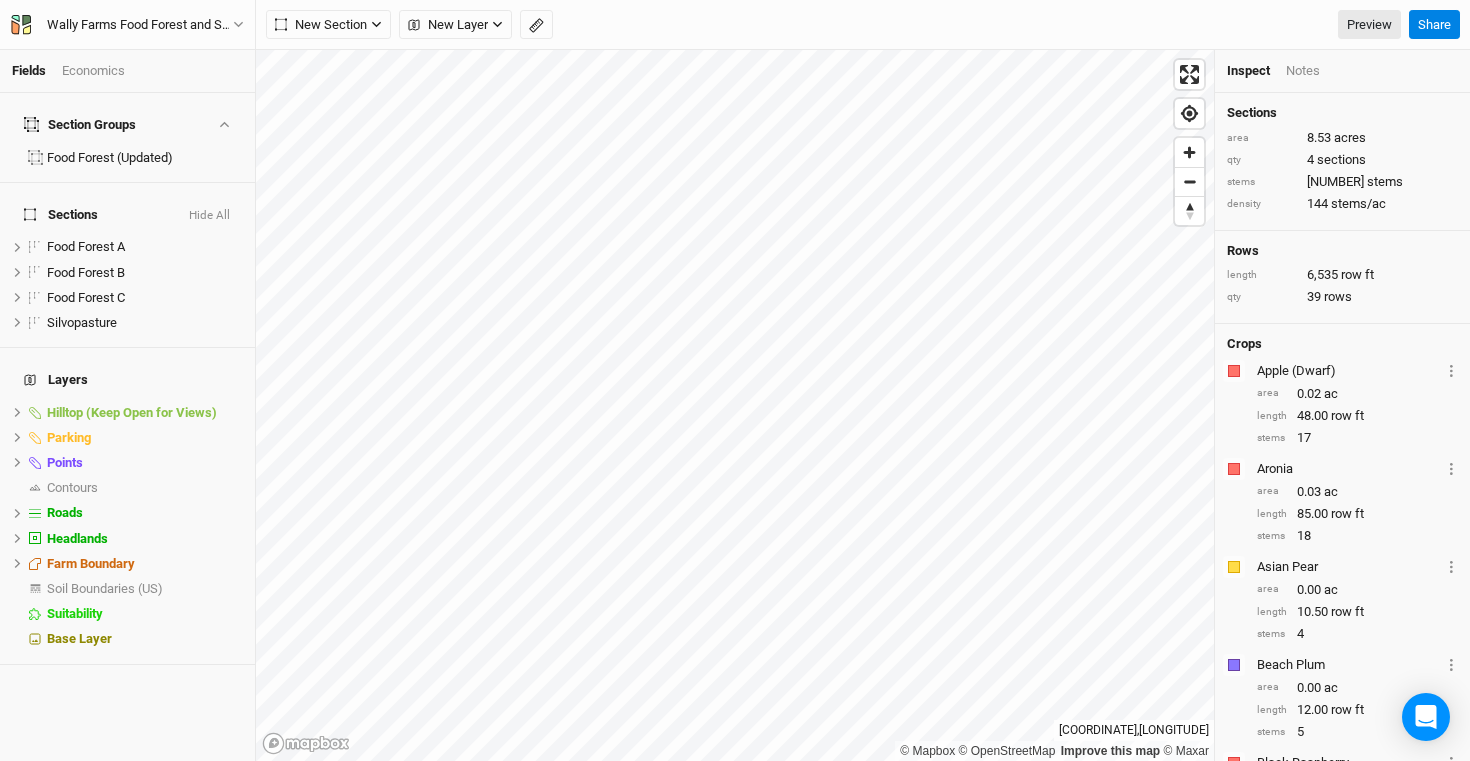 click on "Fields Economics Section Groups Food Forest (Updated) Sections Hide All Food Forest A hide Food Forest B hide Food Forest C hide Silvopasture hide Layers Hilltop (Keep Open for Views) hide Parking hide Points hide Contours show Roads hide Headlands hide Farm Boundary hide Soil Boundaries (US) show Suitability hide Base Layer Wally Farms Food Forest and Silvopasture - ACTIVE Back Project Settings User settings Imperial Metric Keyboard Shortcuts Log out New Section Grid Line Keyline Beta Upload New Layer Custom Utilities Ridges Valleys Piping Fences Ponds Buildings Field Boundaries CLU Boundaries (US) Preview Share © Mapbox   © OpenStreetMap   Improve this map   © Maxar 42.11344182127726 , -73.63105741169299 Inspect Notes Sections area 8.53   acres qty 4   sections stems 1,227   stems density 144   stems/ac Rows length 6,535   row ft qty 39   rows Crops Colors Brown Orange Yellow Green Blue Purple Pink Red Apple (Dwarf) Layer 1 Patterns Apple area 0.02   ac length 48.00   row ft stems 17 Colors Brown" at bounding box center [735, 380] 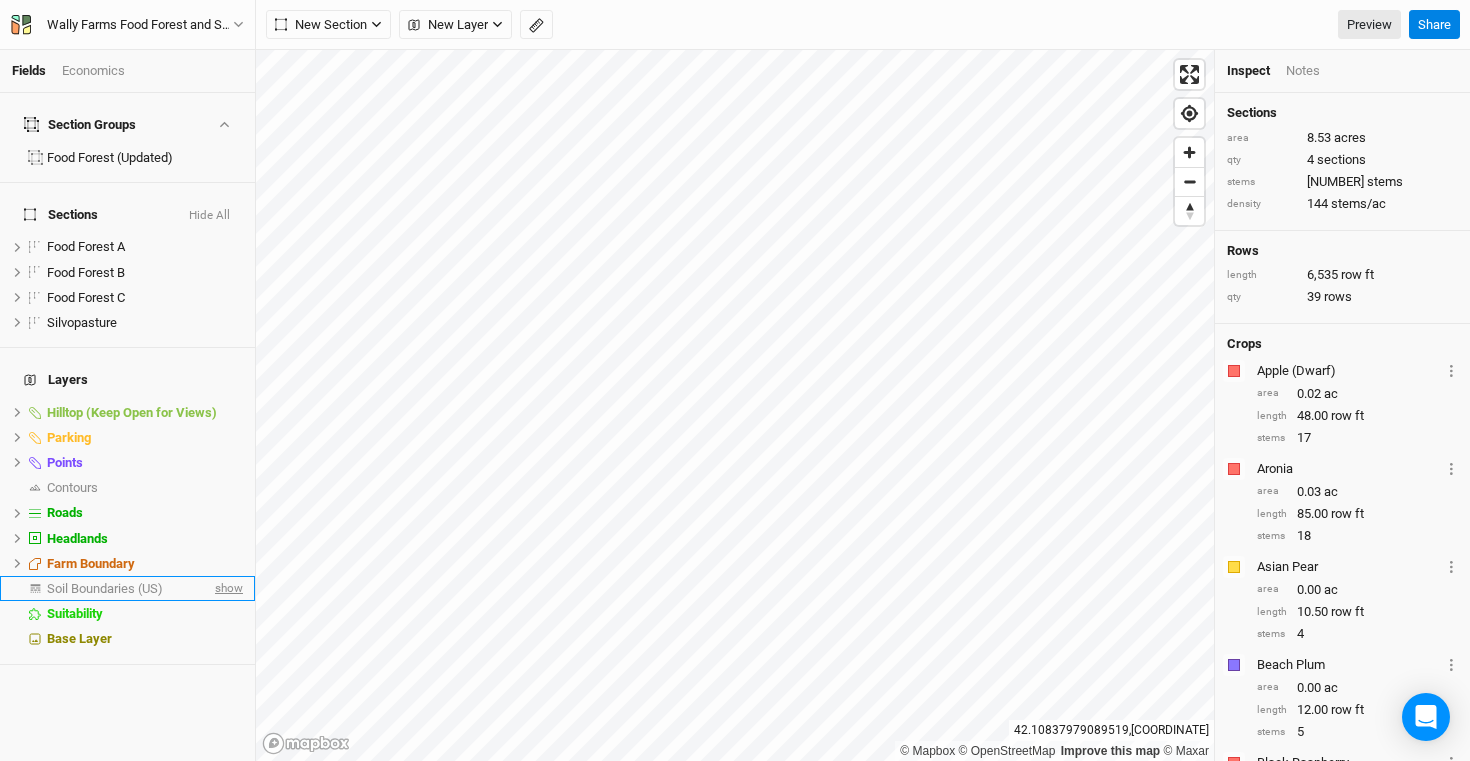 click on "show" at bounding box center (227, 588) 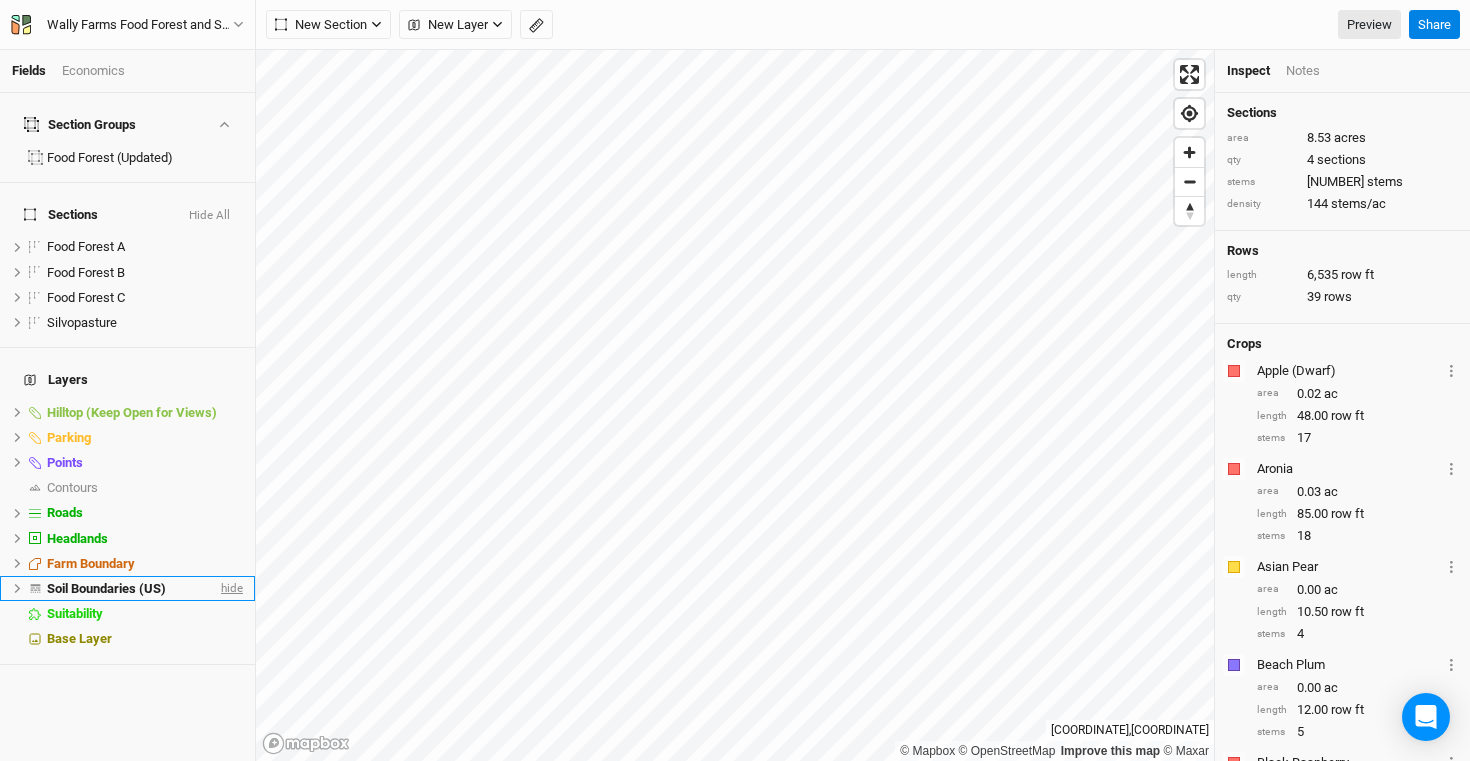click on "hide" at bounding box center (230, 588) 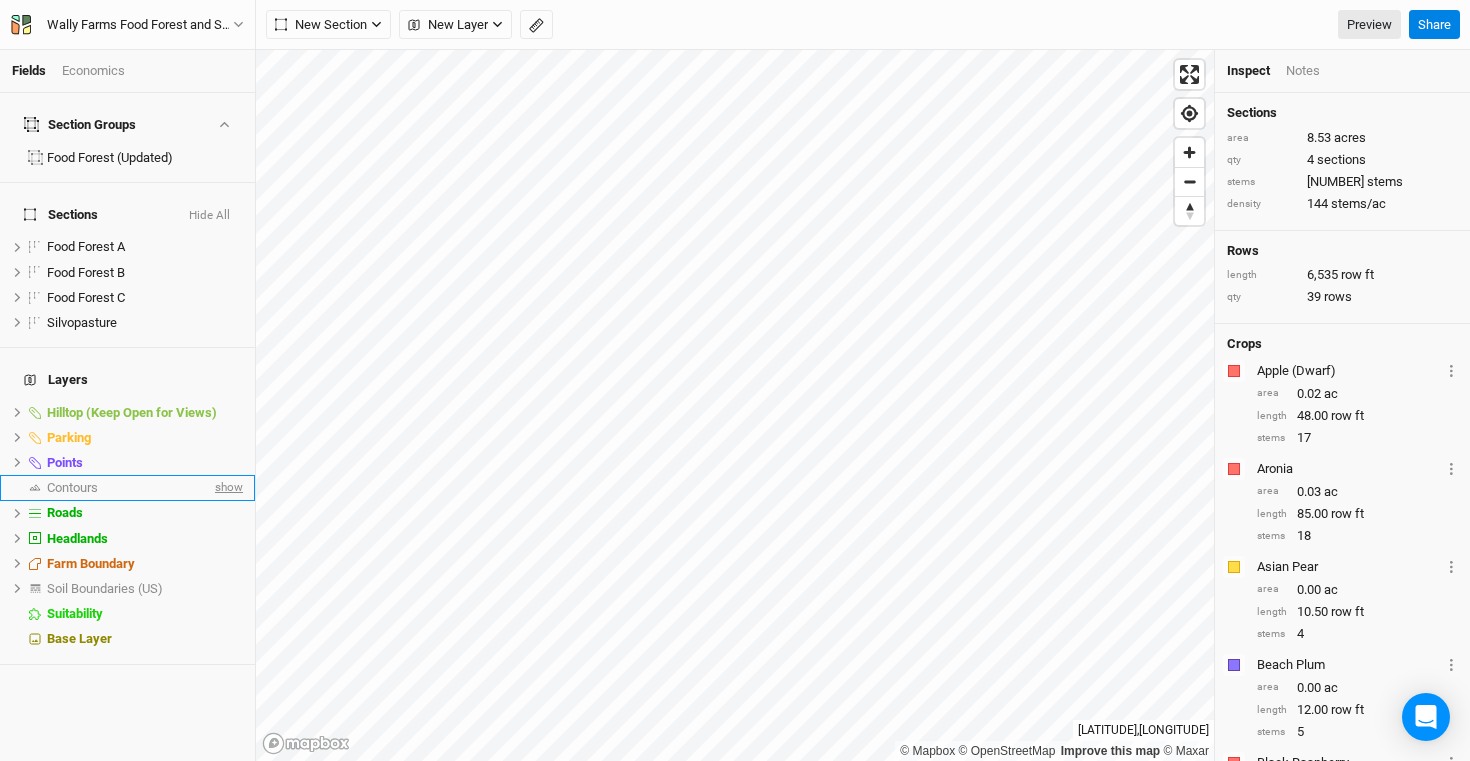 click on "show" at bounding box center (227, 488) 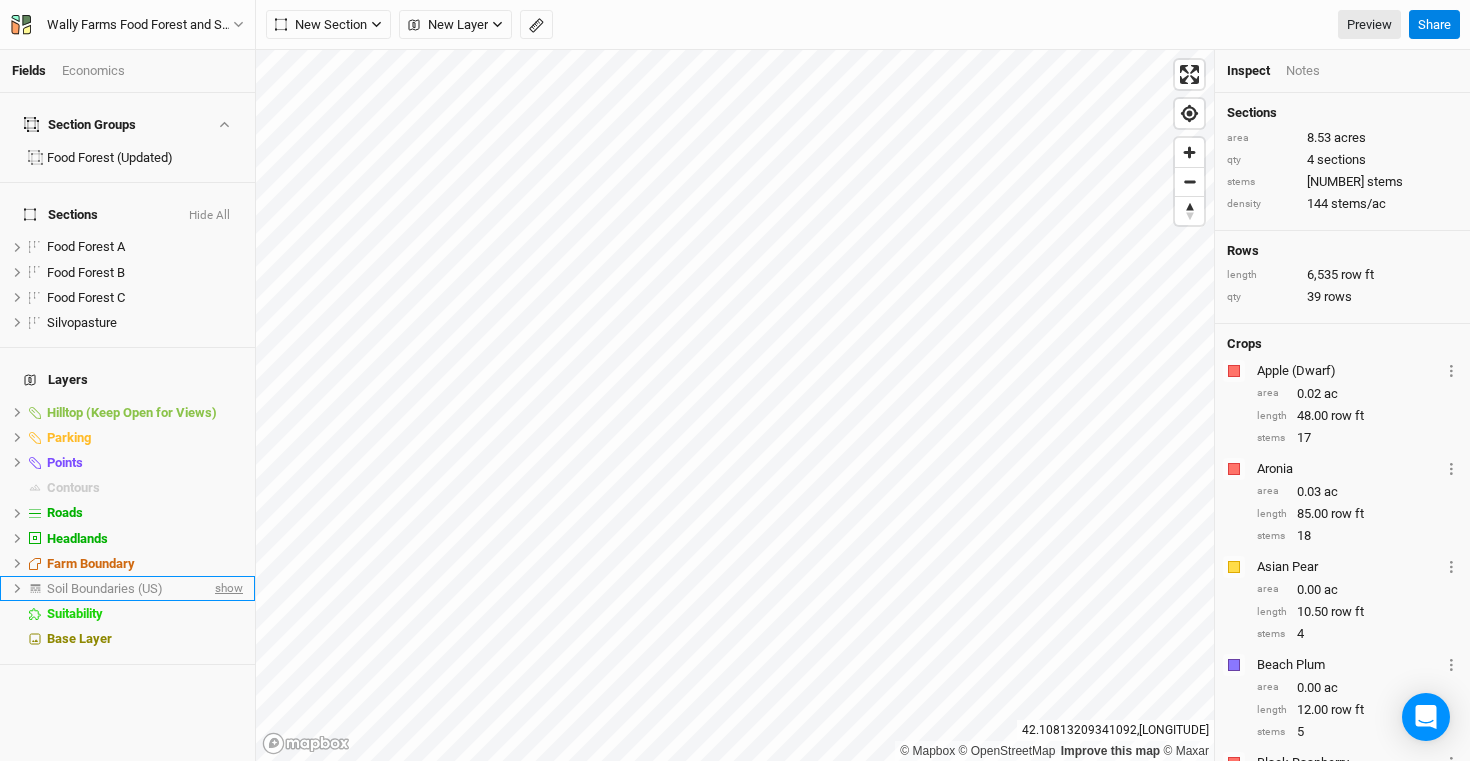 click on "show" at bounding box center [227, 588] 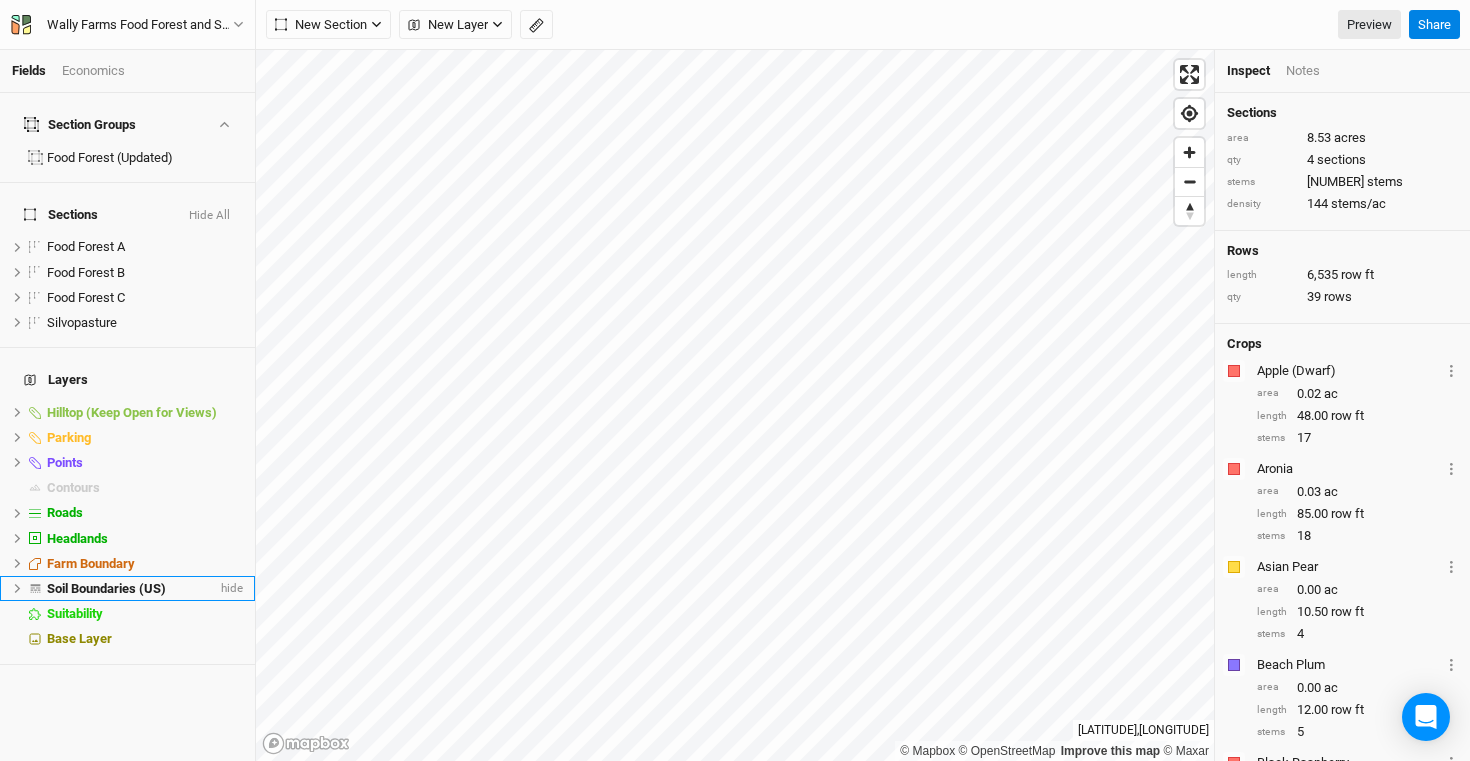 drag, startPoint x: 121, startPoint y: 543, endPoint x: 160, endPoint y: 542, distance: 39.012817 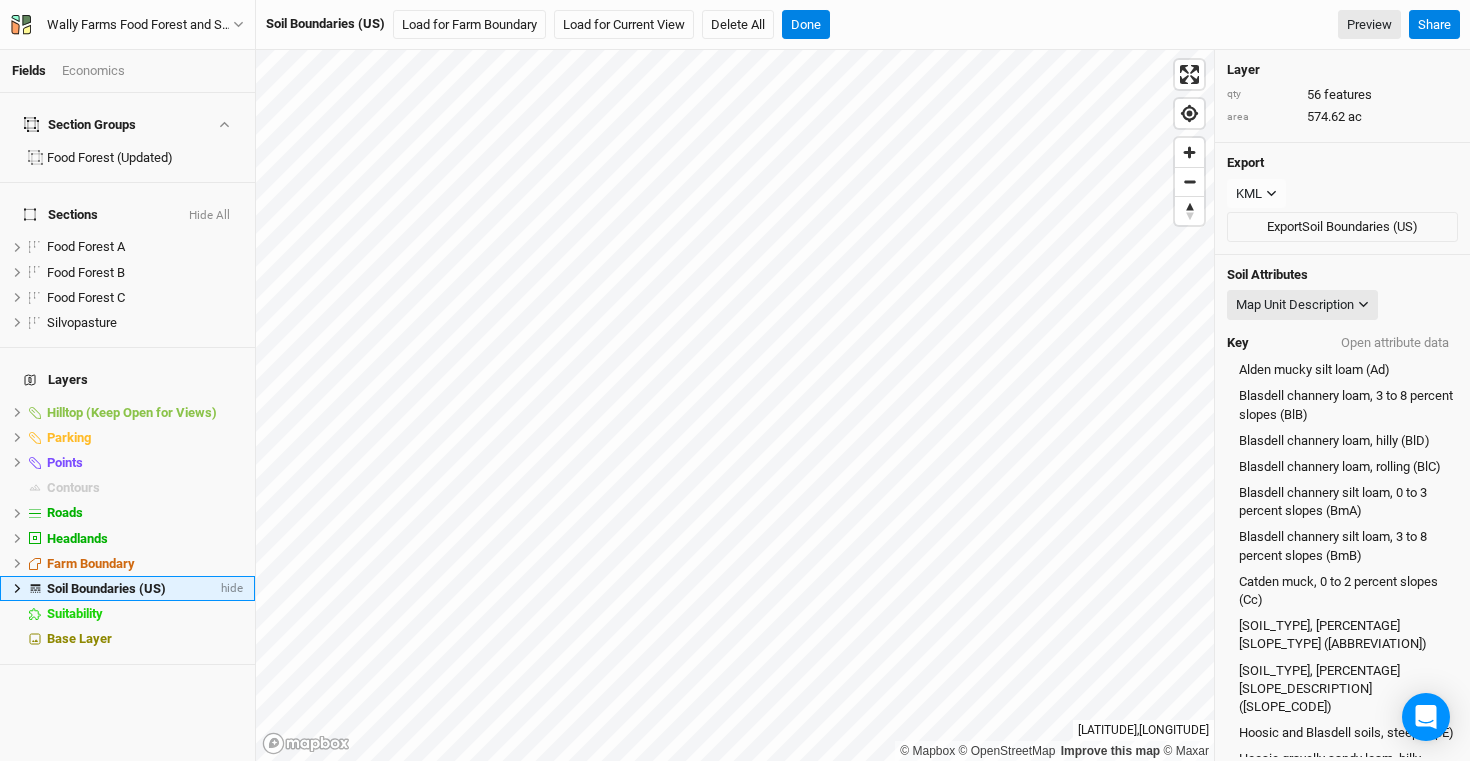 scroll, scrollTop: 7, scrollLeft: 0, axis: vertical 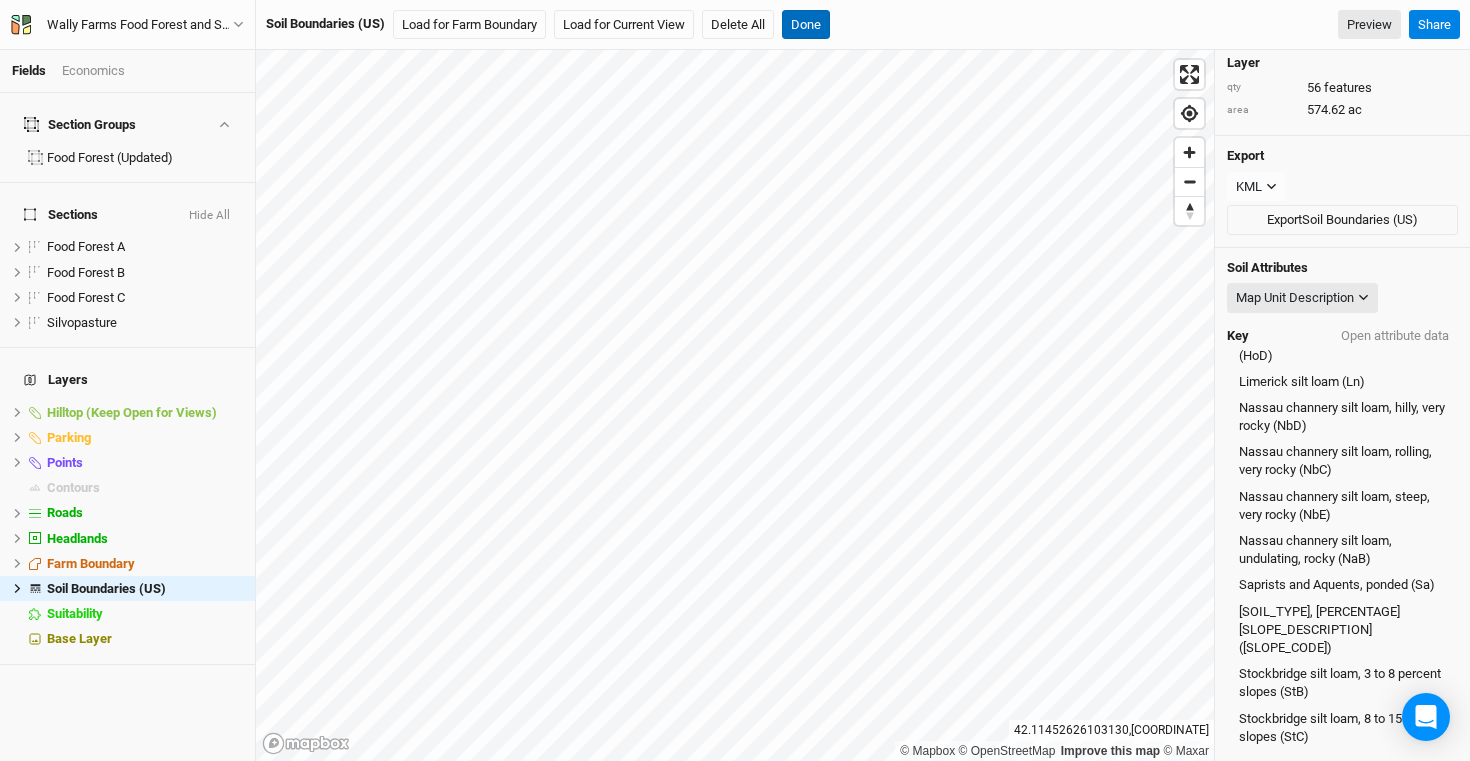 click on "Done" at bounding box center [806, 25] 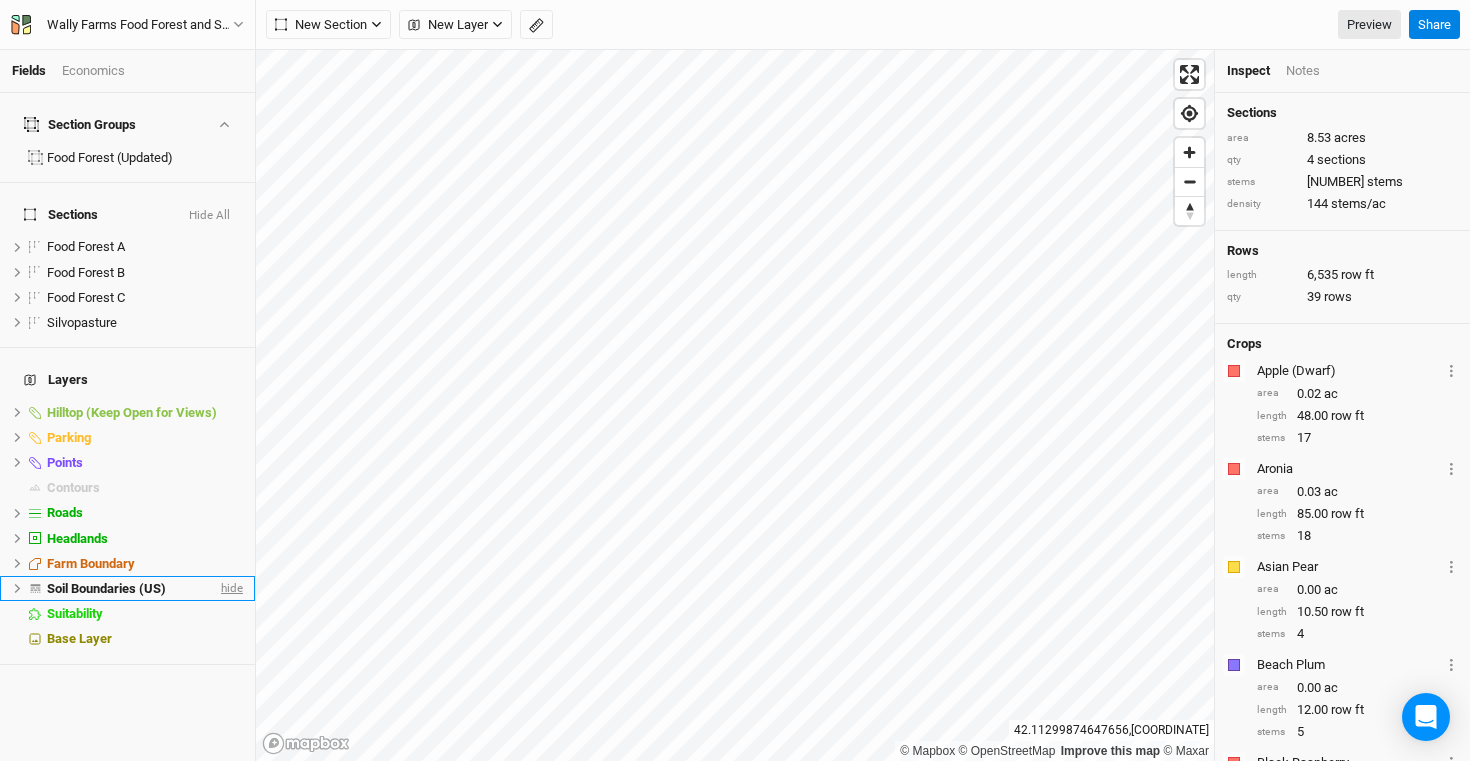 click on "hide" at bounding box center [230, 588] 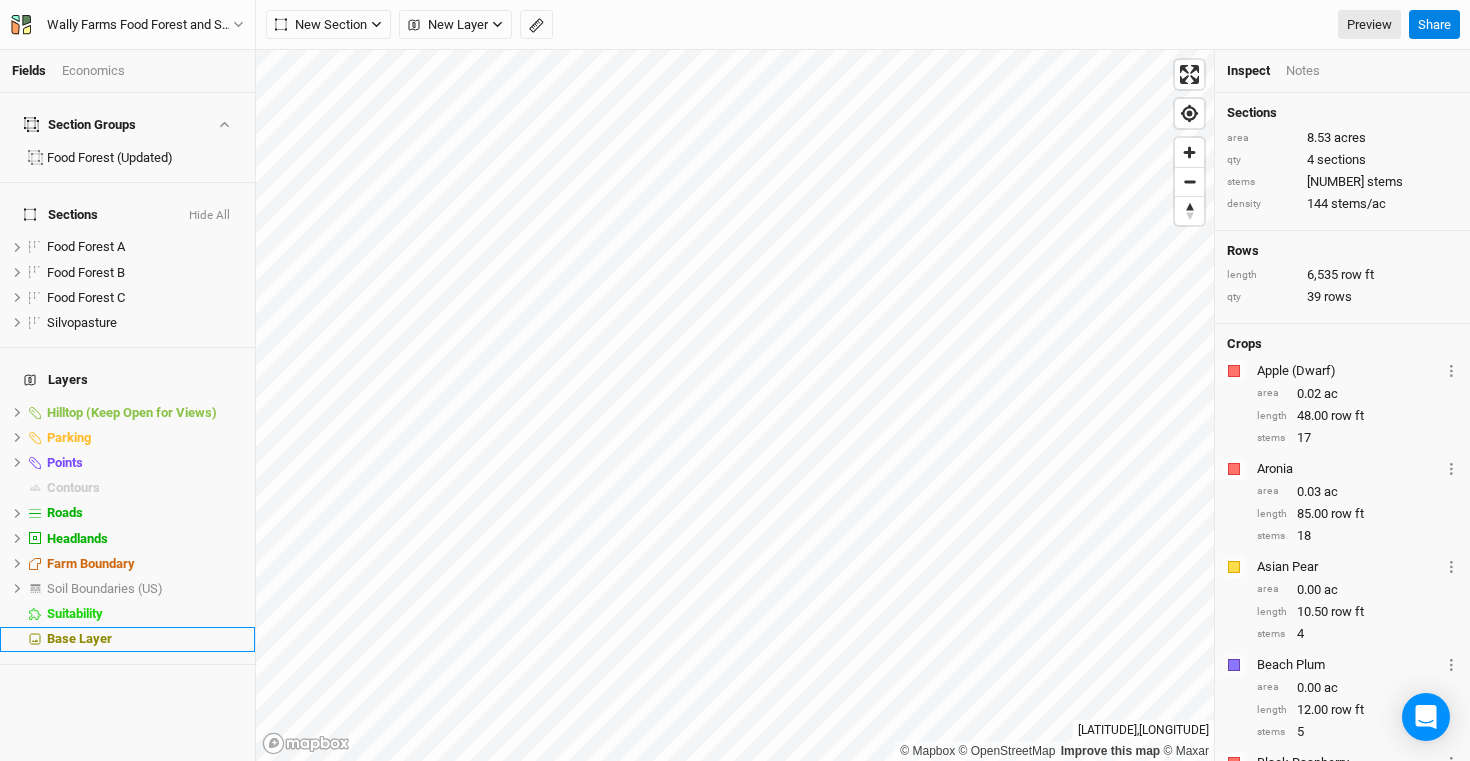click on "Base Layer" at bounding box center (127, 639) 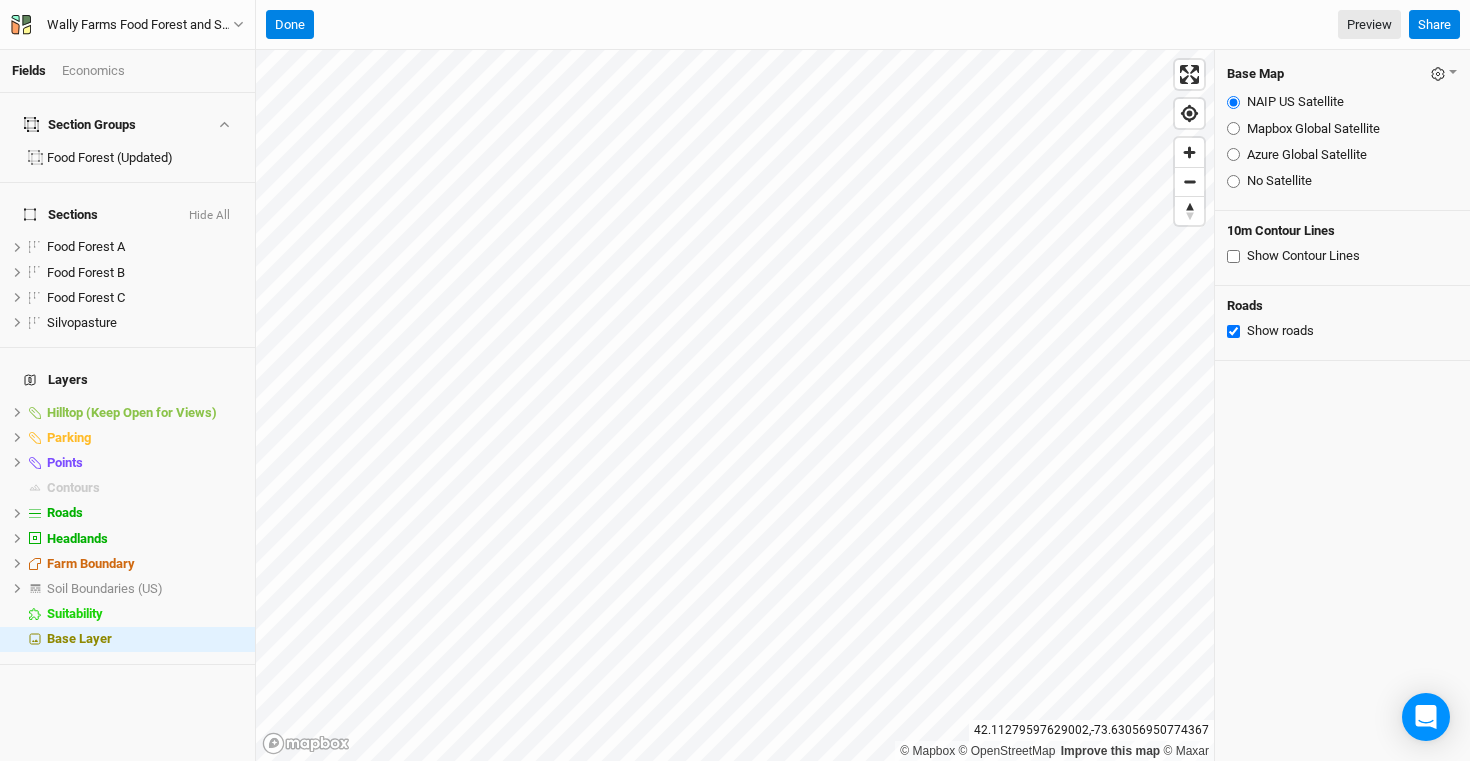 click on "Azure Global Satellite" at bounding box center [1233, 154] 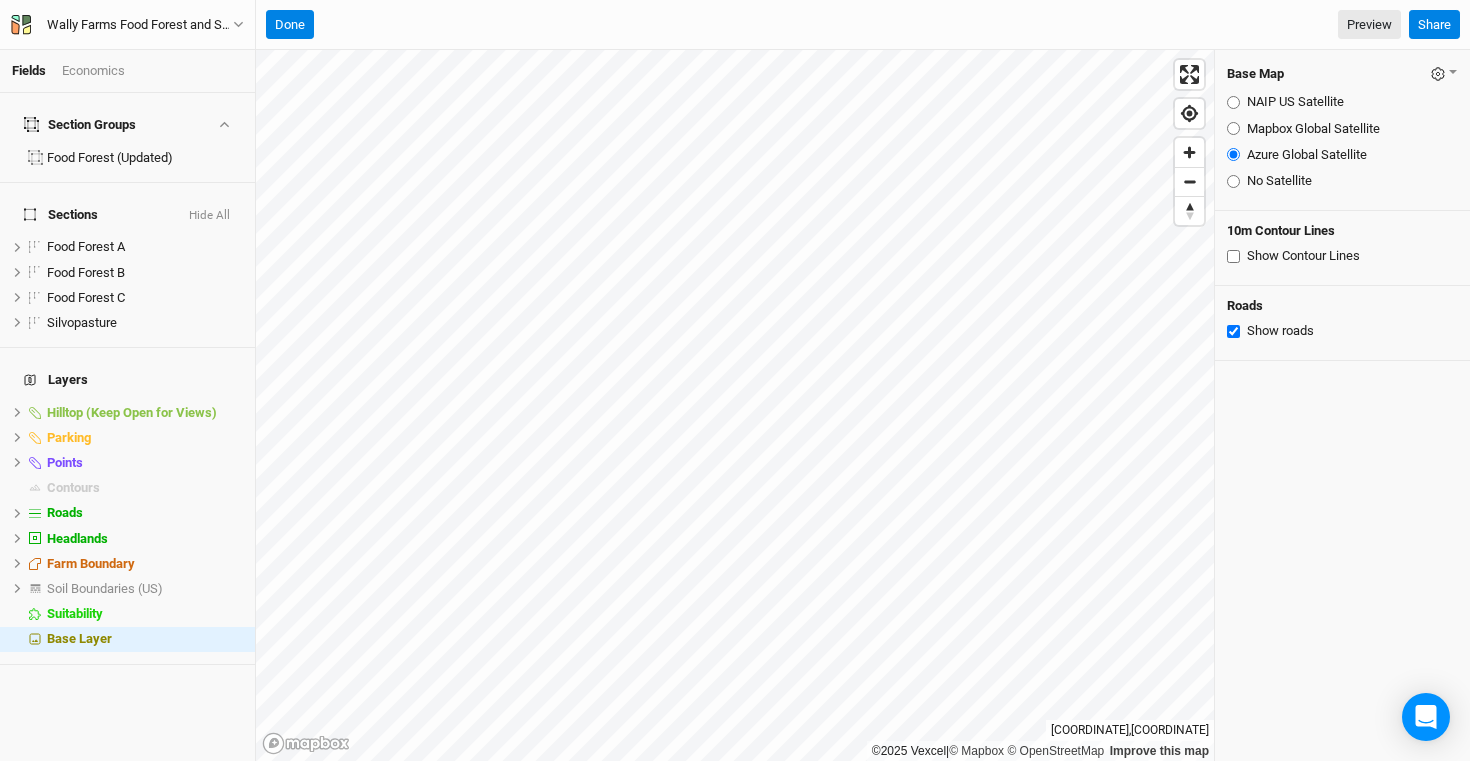 click on "Mapbox Global Satellite" at bounding box center (1233, 128) 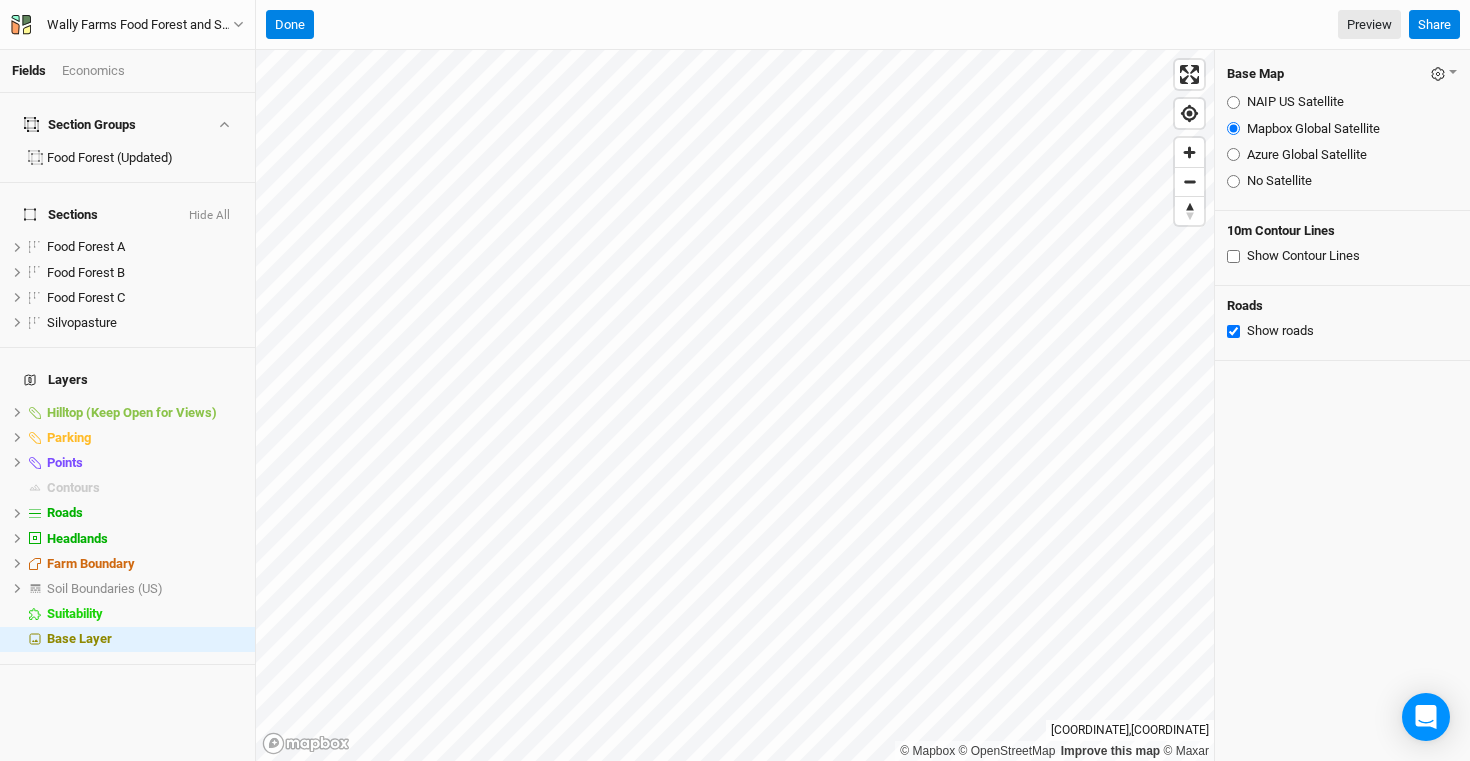 click on "No Satellite" at bounding box center [1233, 181] 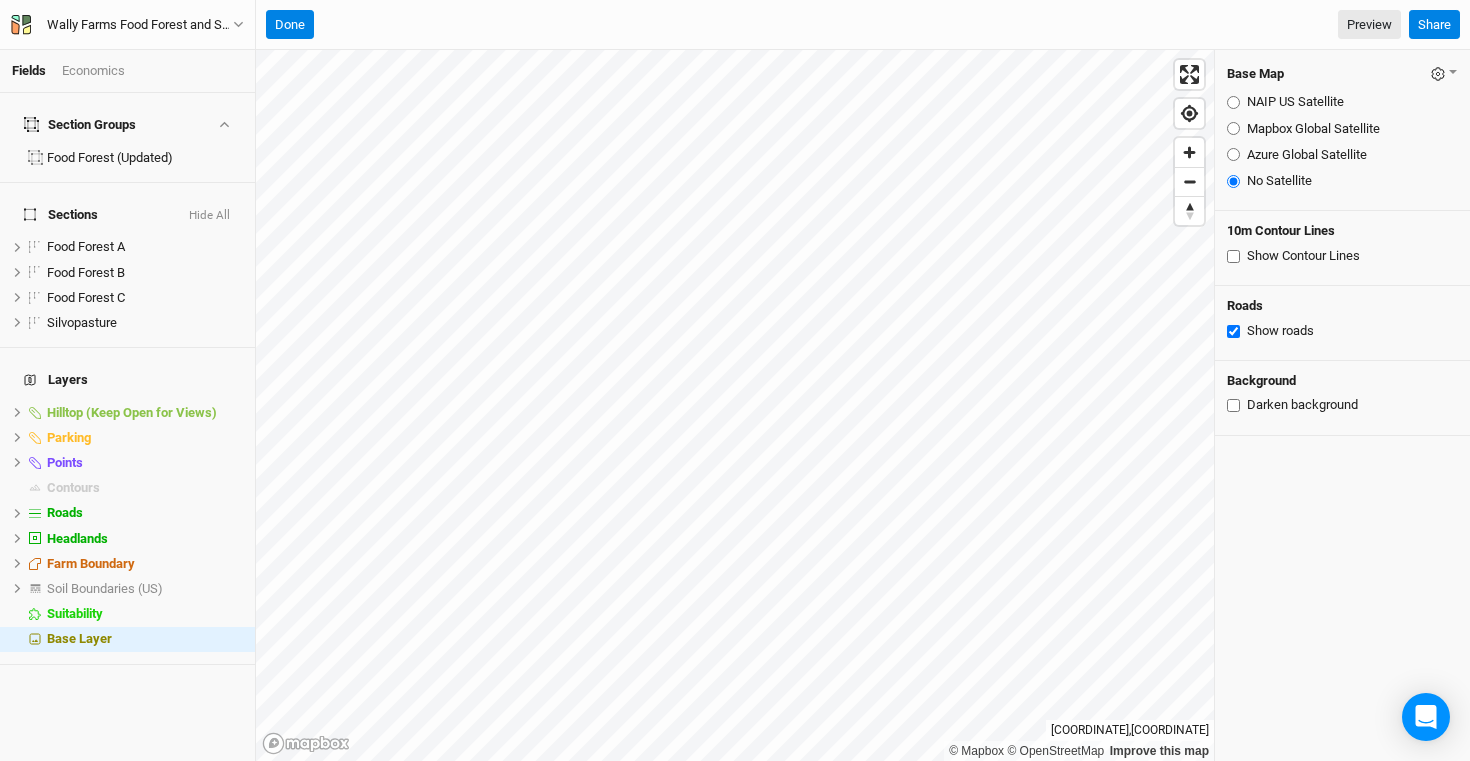 click on "NAIP US Satellite Mapbox Global Satellite Azure Global Satellite No Satellite" at bounding box center [1342, 141] 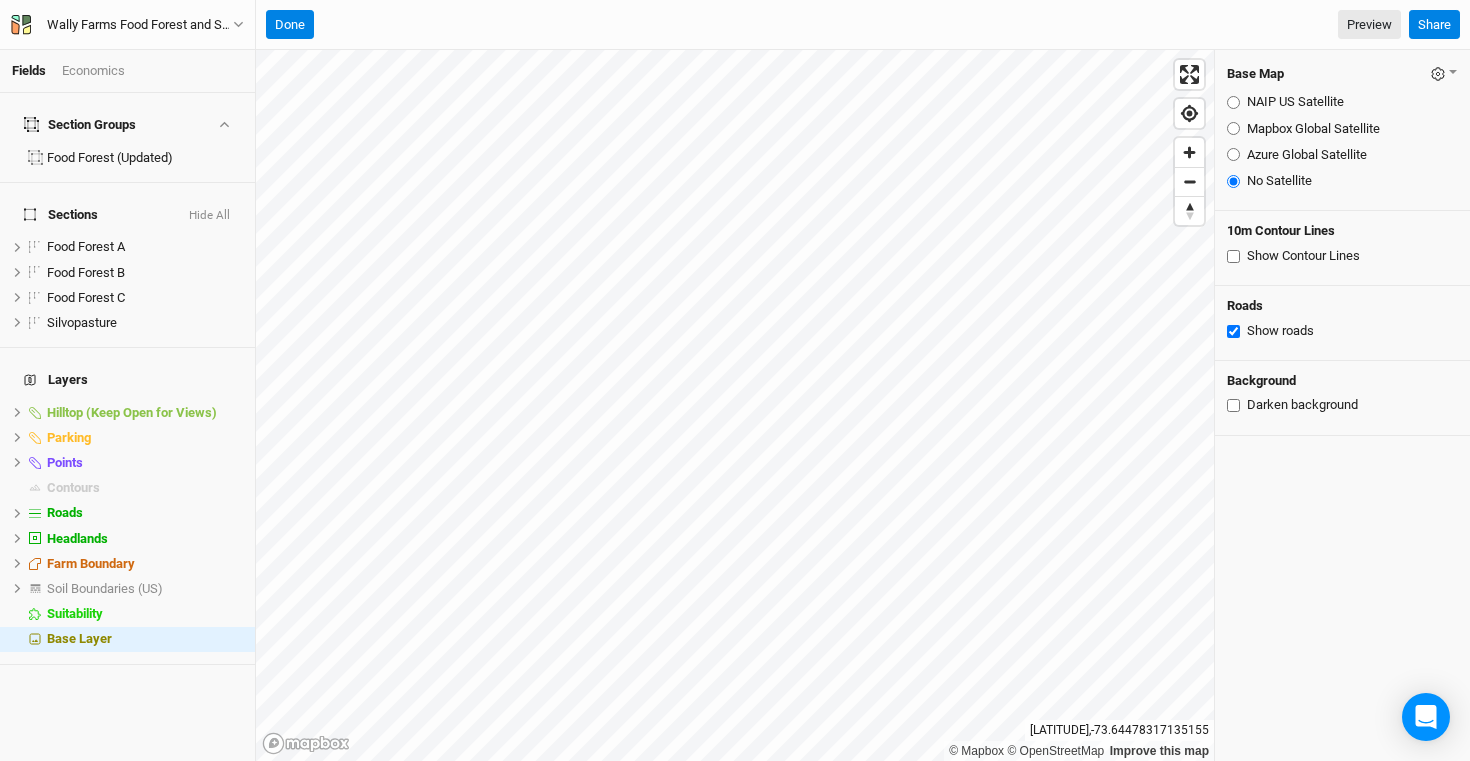 click on "Azure Global Satellite" at bounding box center [1233, 154] 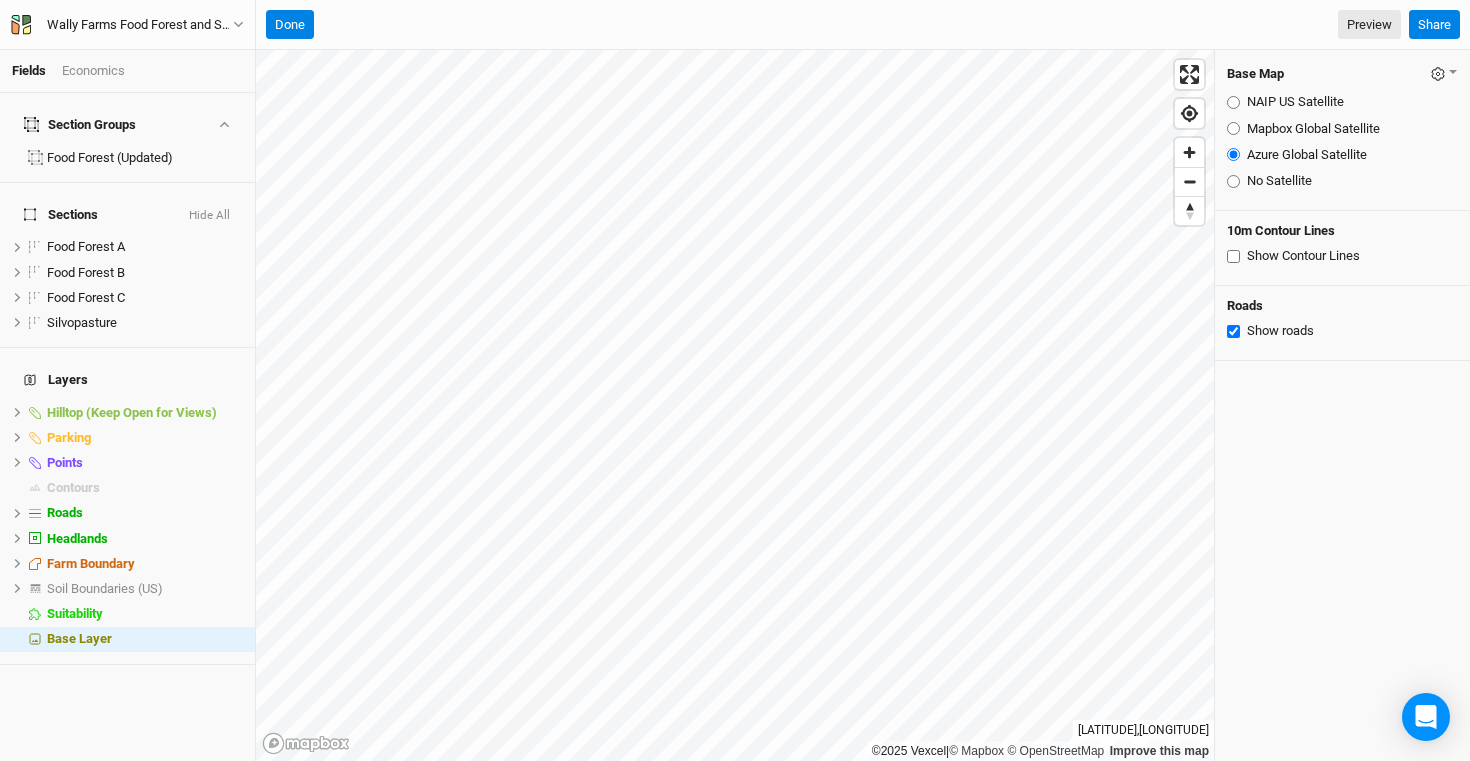 click on "Mapbox Global Satellite" at bounding box center [1233, 128] 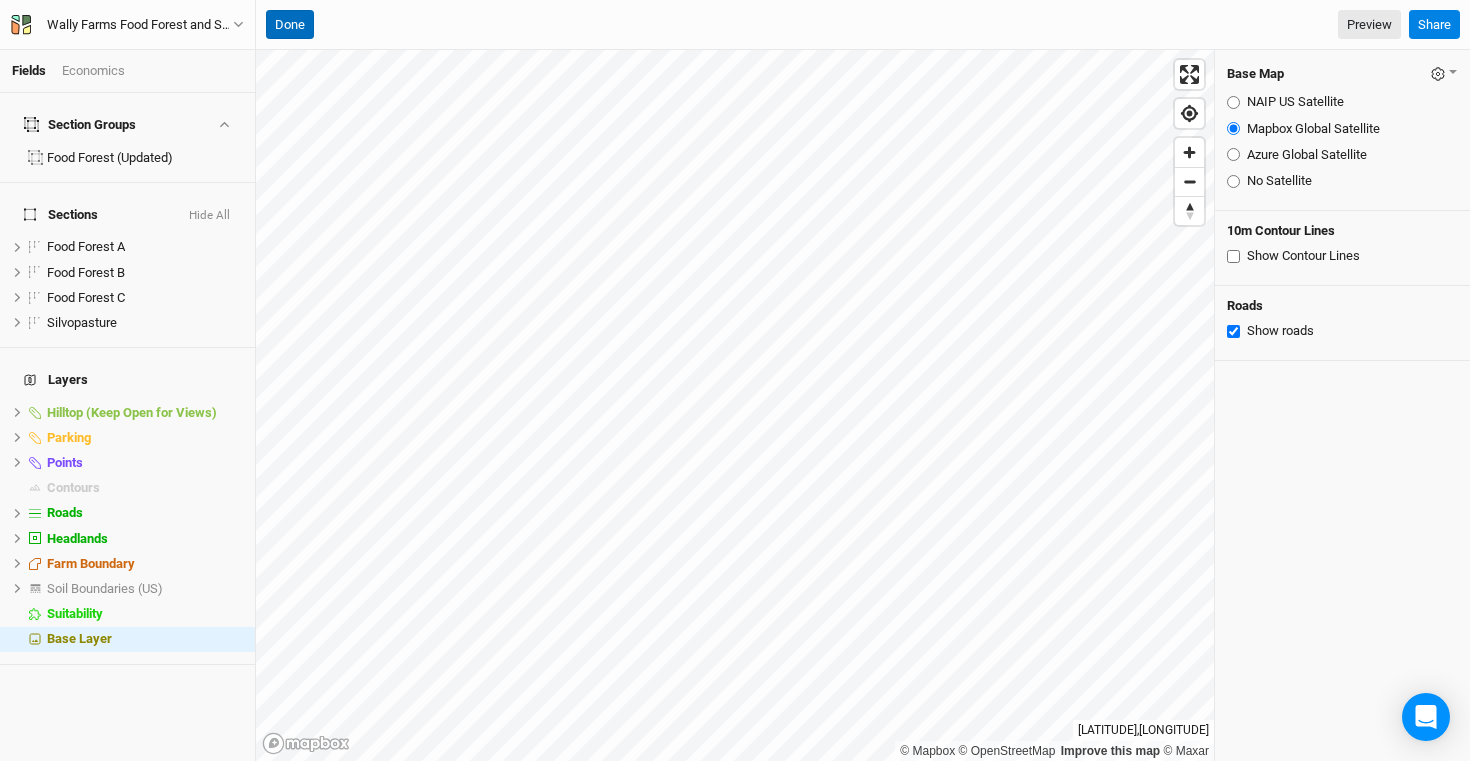 click on "Done" at bounding box center (290, 25) 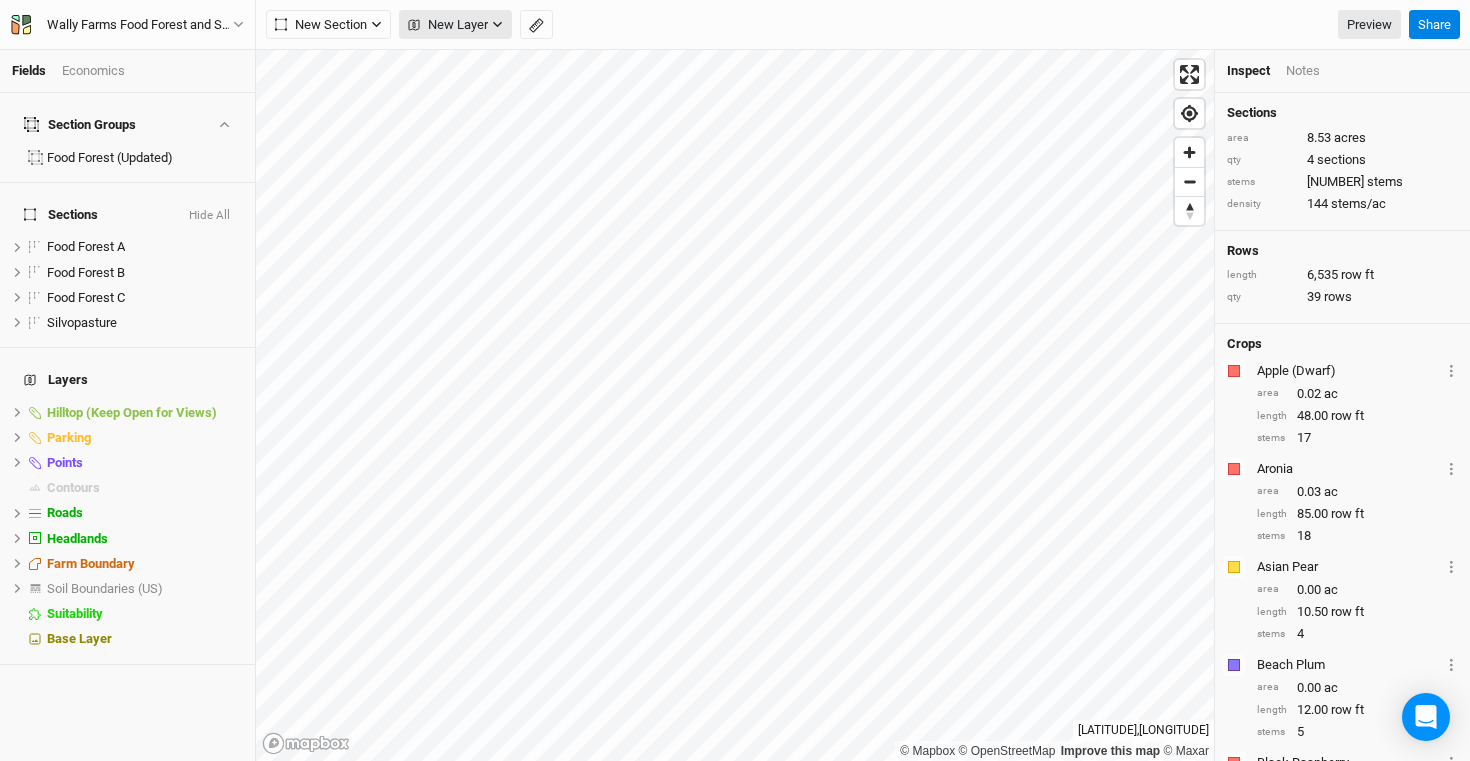 click on "New Layer" at bounding box center (448, 25) 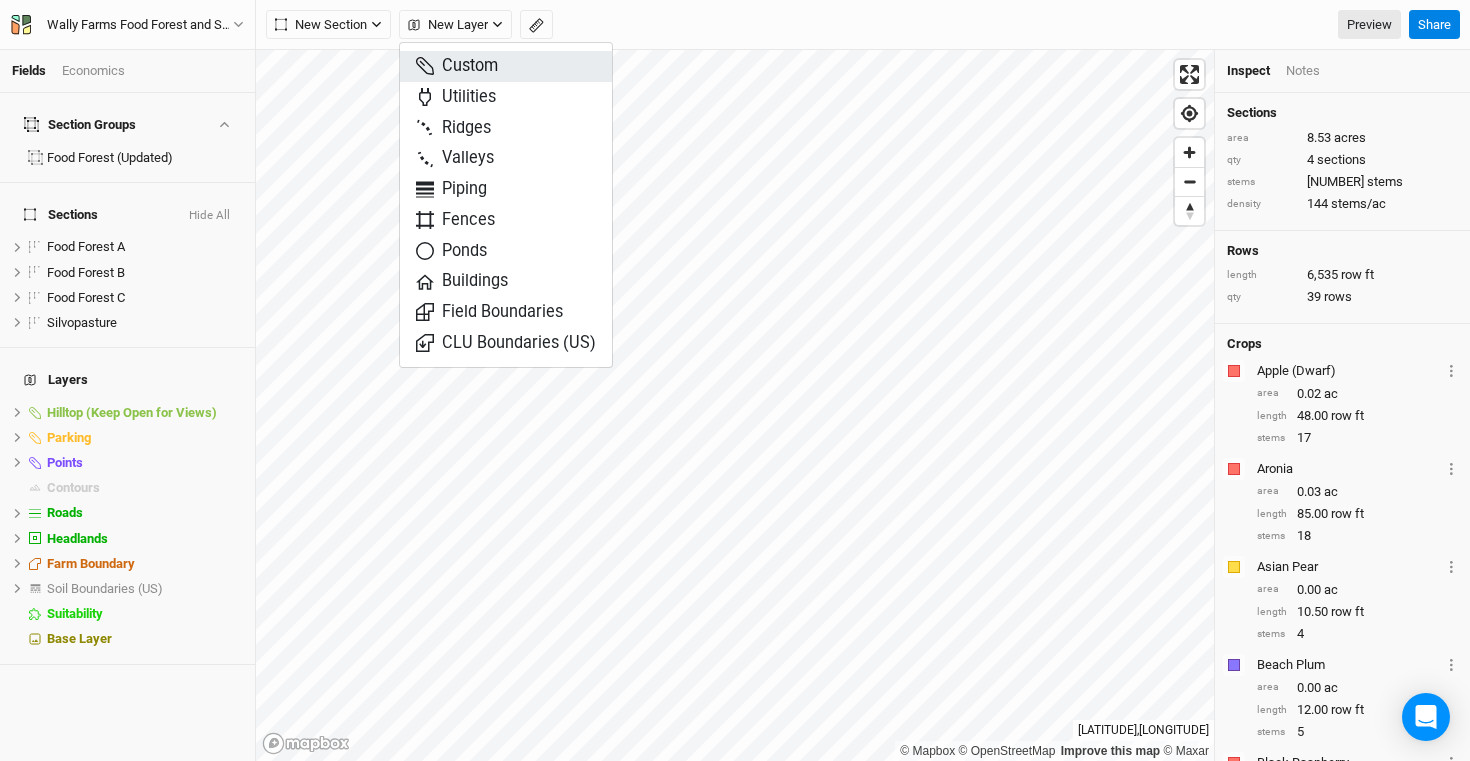 click on "Custom" at bounding box center (506, 66) 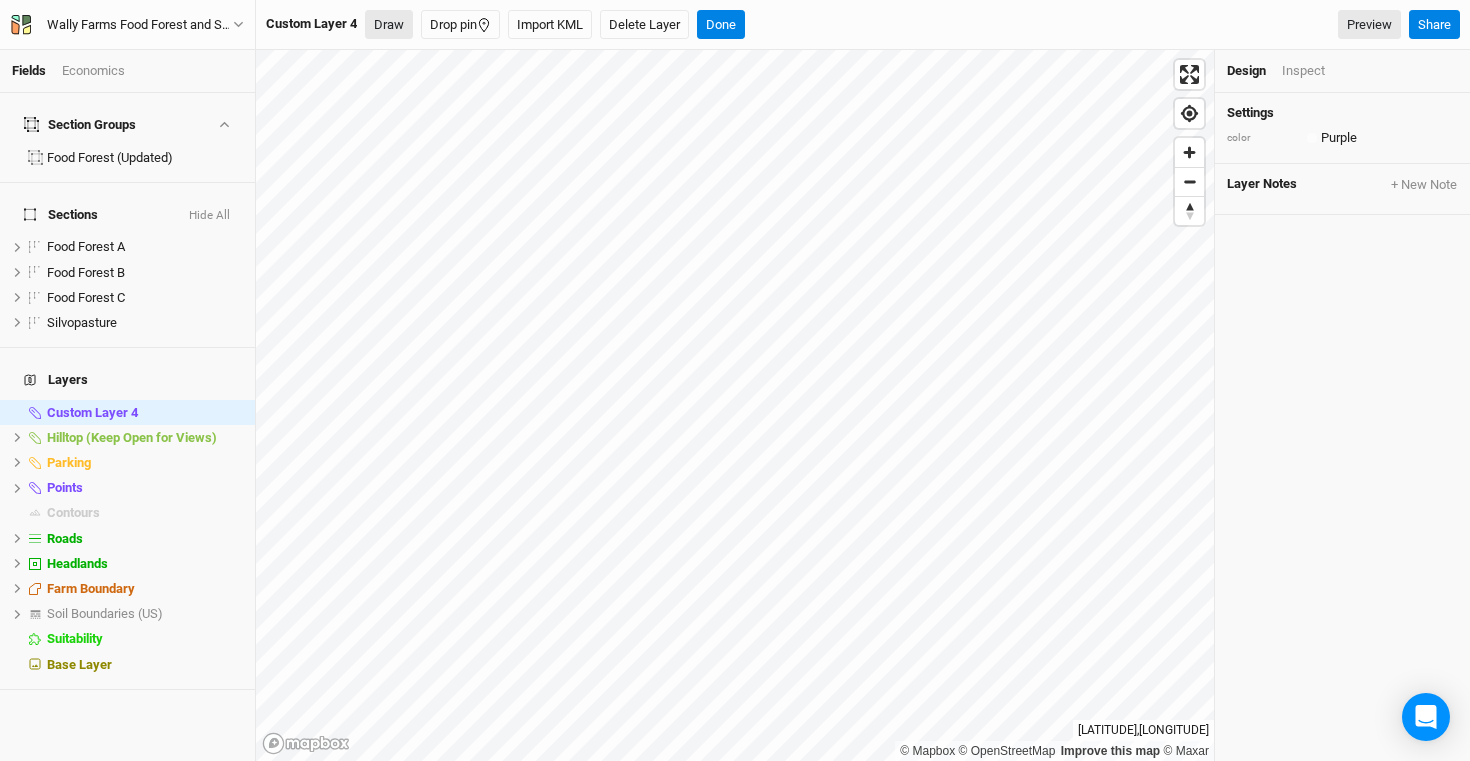 click on "Draw" at bounding box center (389, 25) 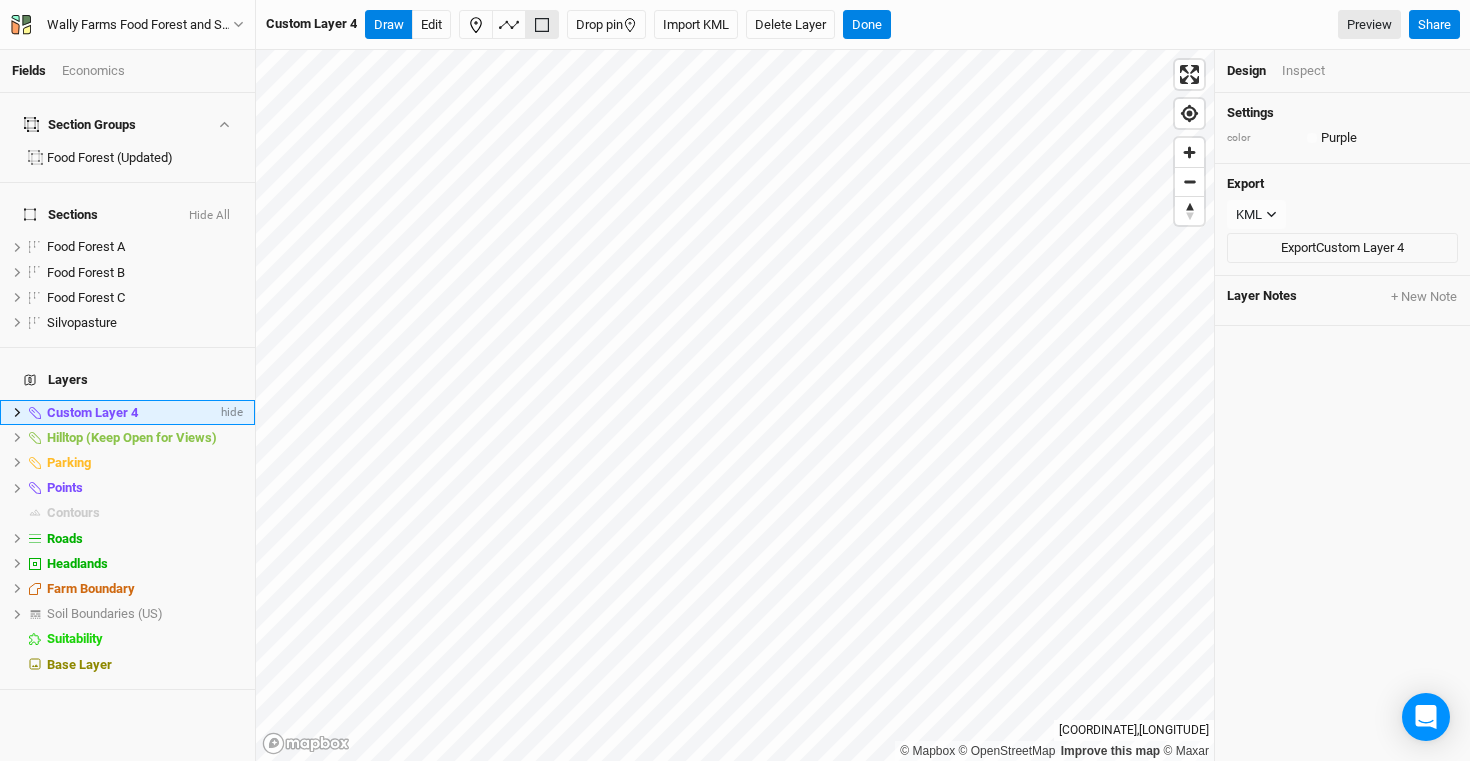 click on "Custom Layer 4" at bounding box center (92, 412) 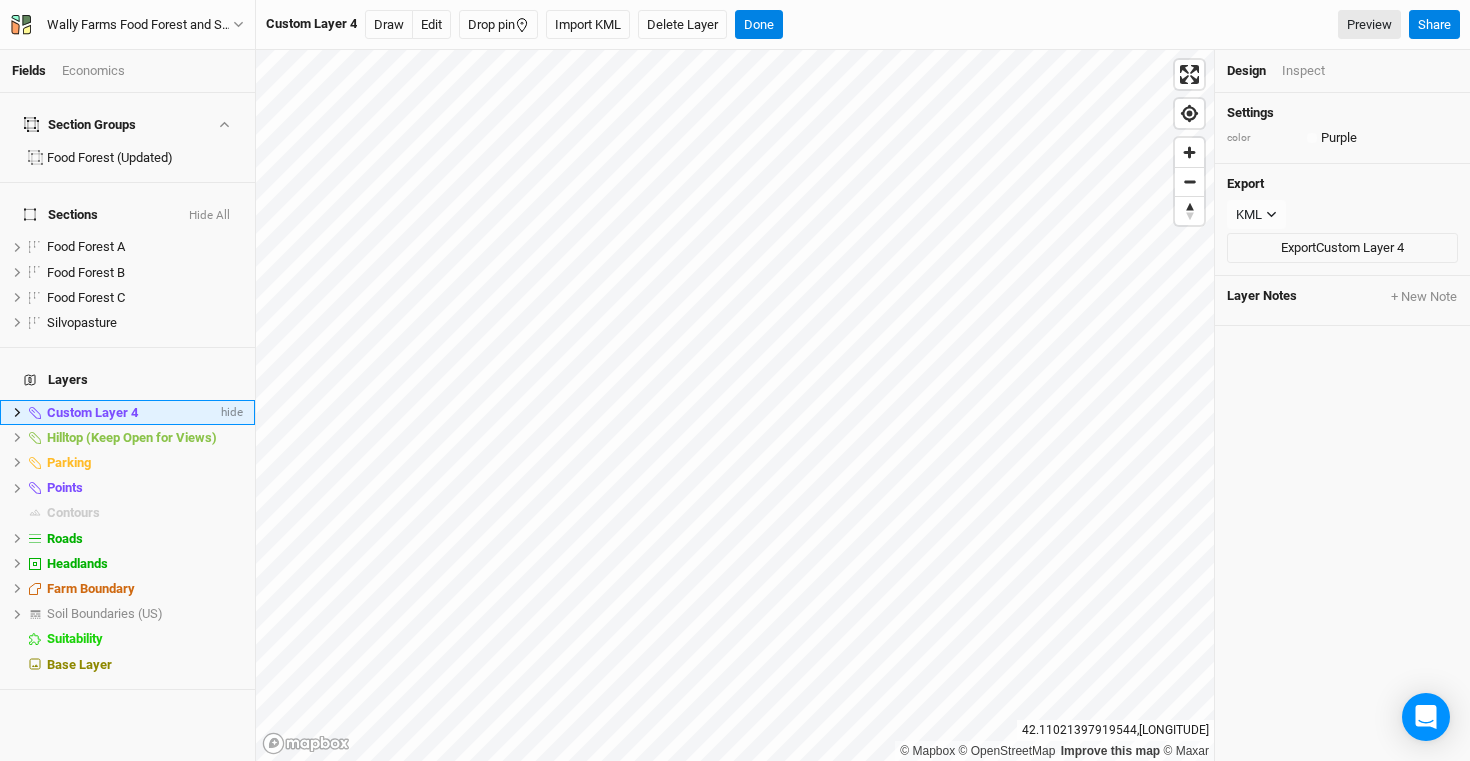click 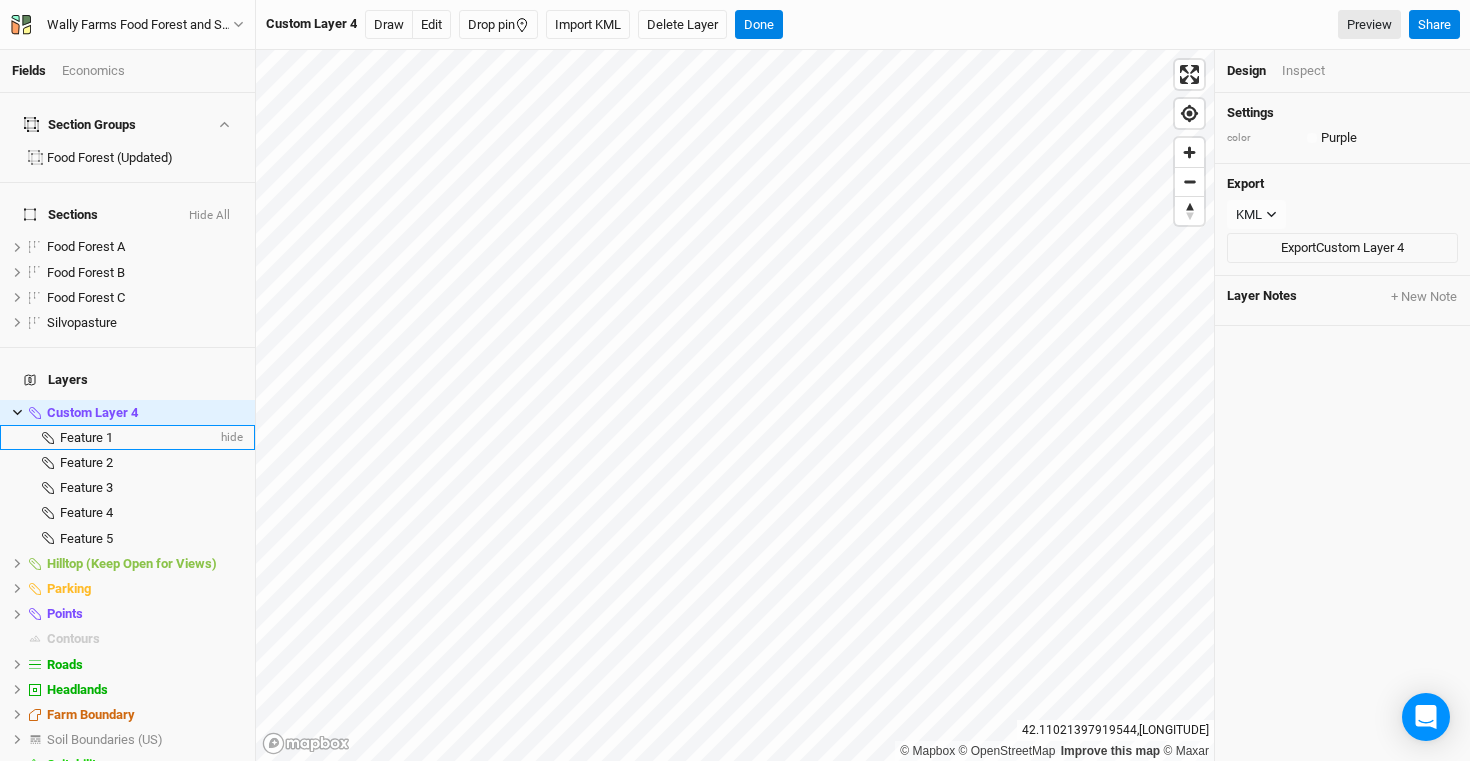 click on "Feature 1" at bounding box center (86, 437) 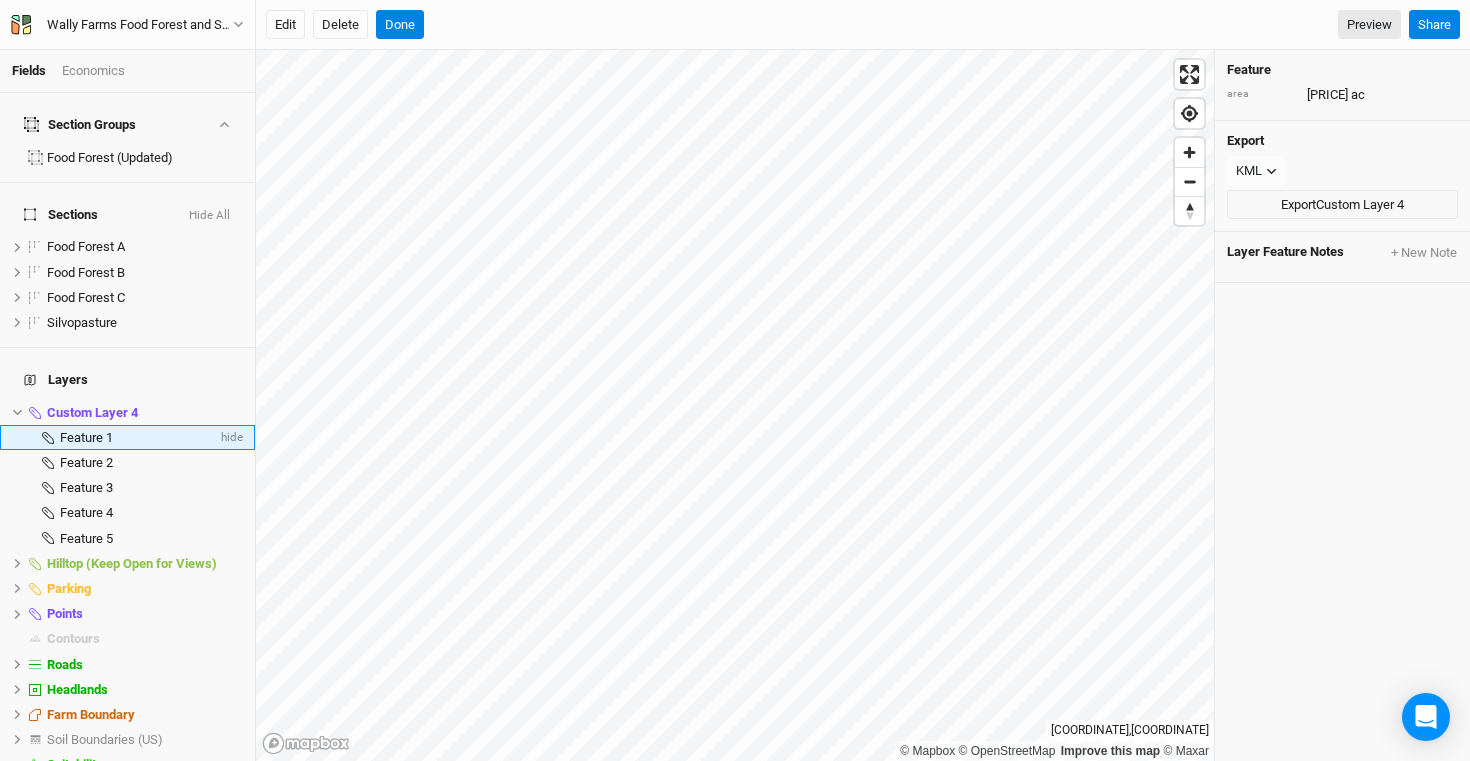 click on "Feature 1" at bounding box center (86, 437) 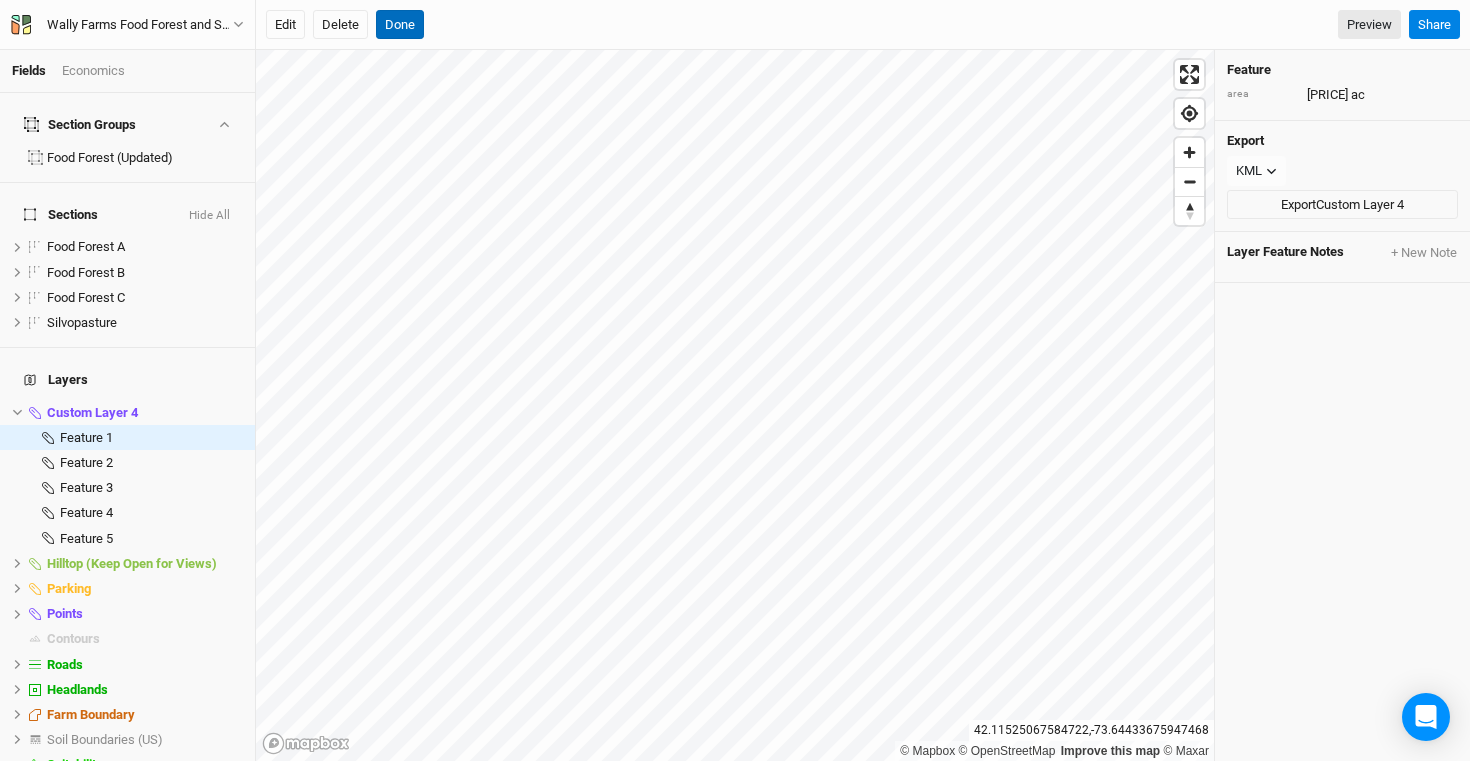 click on "Done" at bounding box center (400, 25) 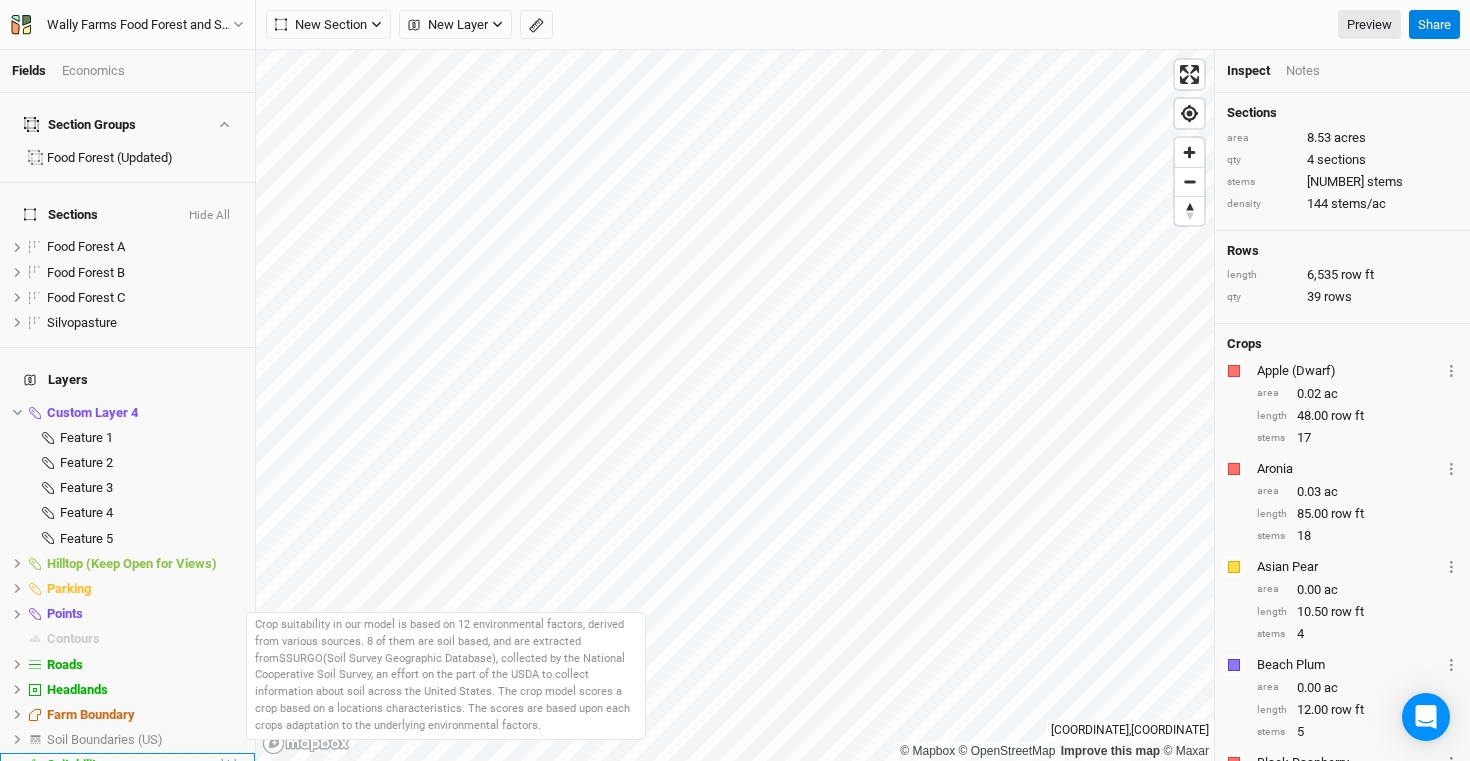 click on "Suitability" at bounding box center [132, 765] 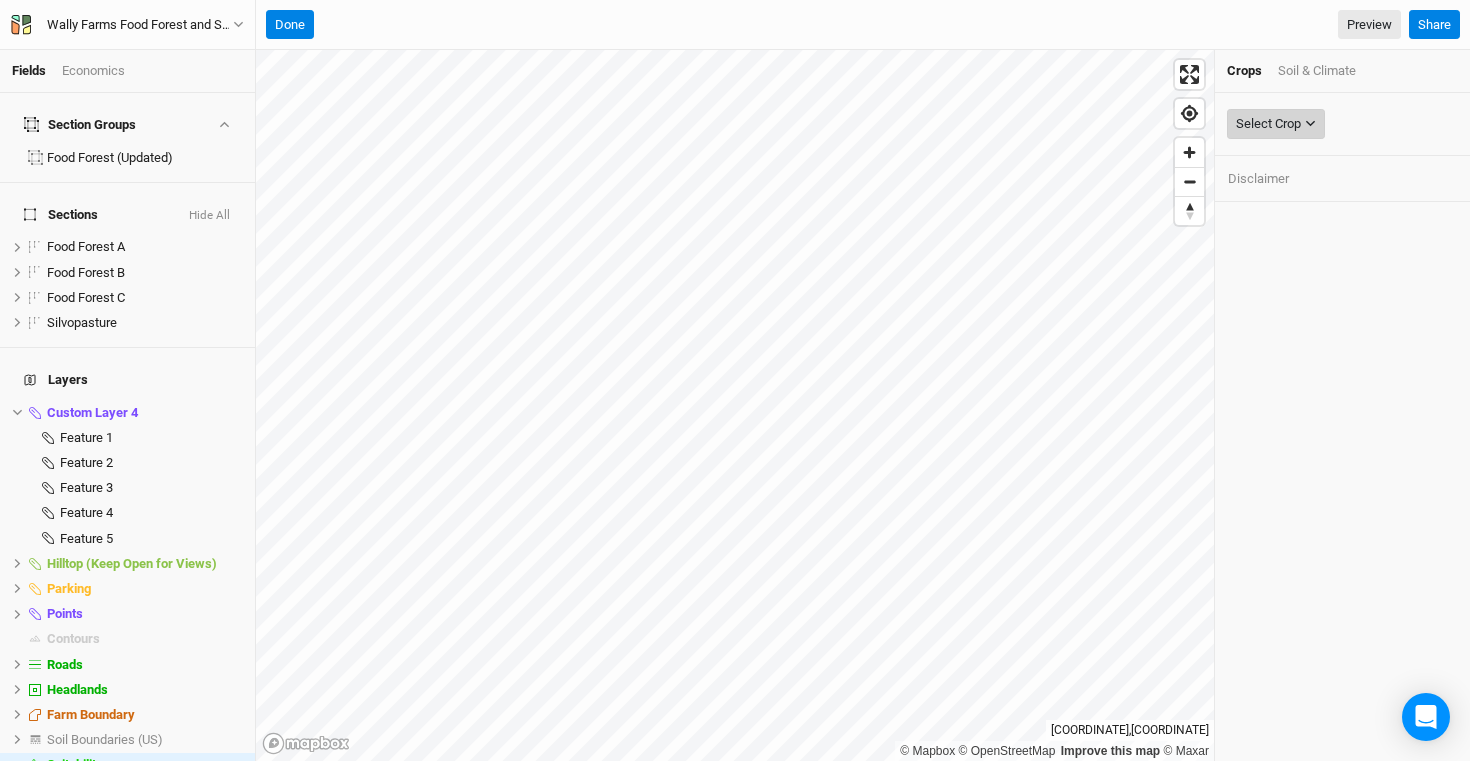 click 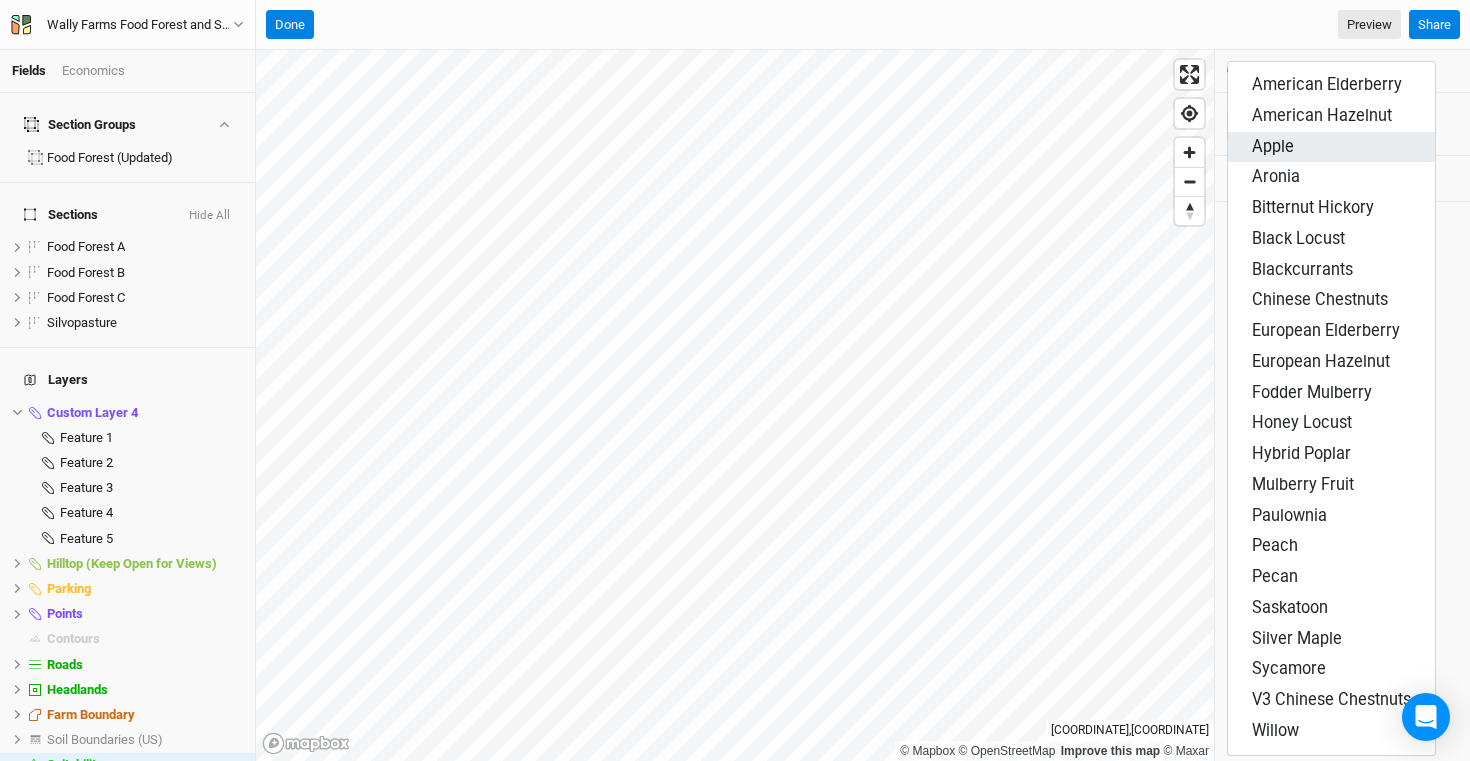 click on "Apple" at bounding box center [1331, 147] 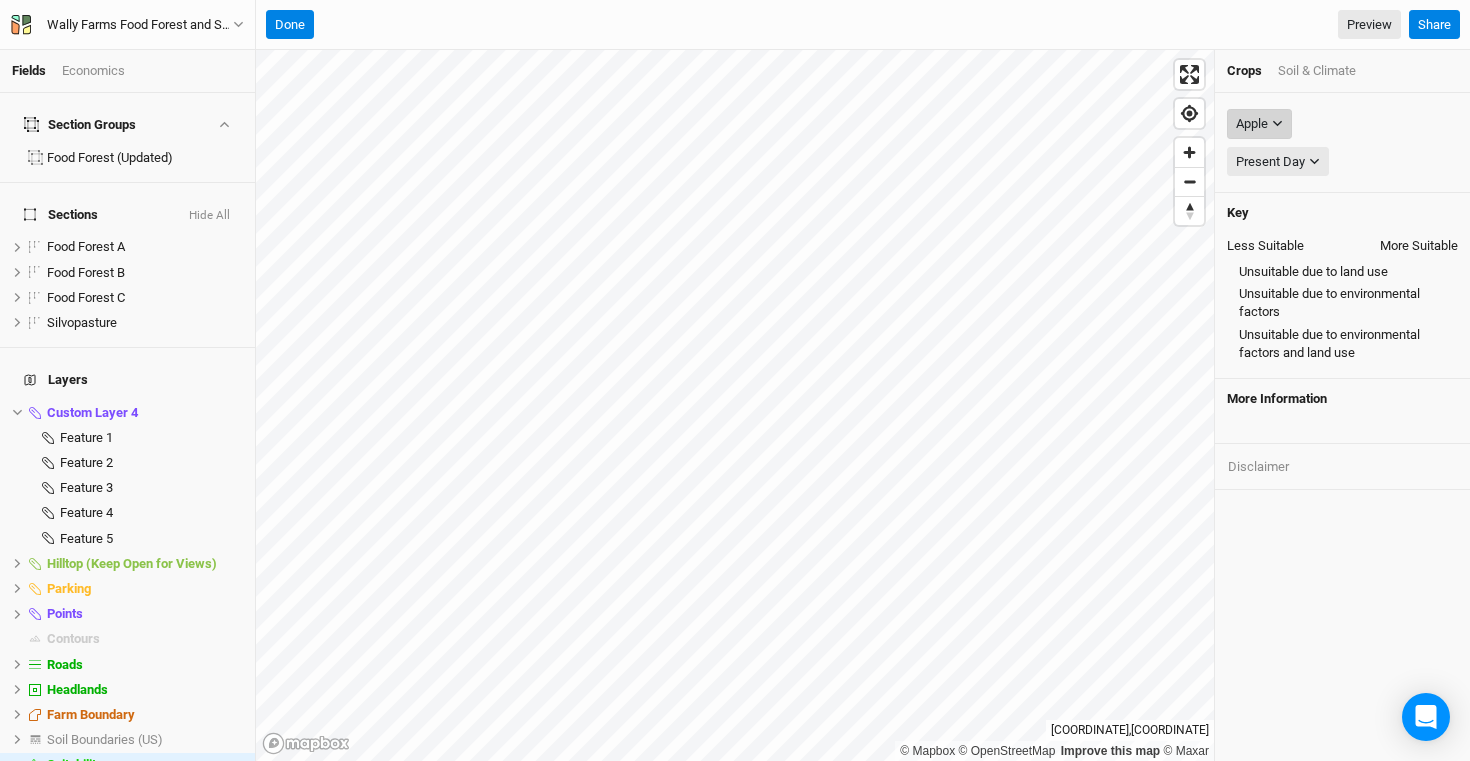 click 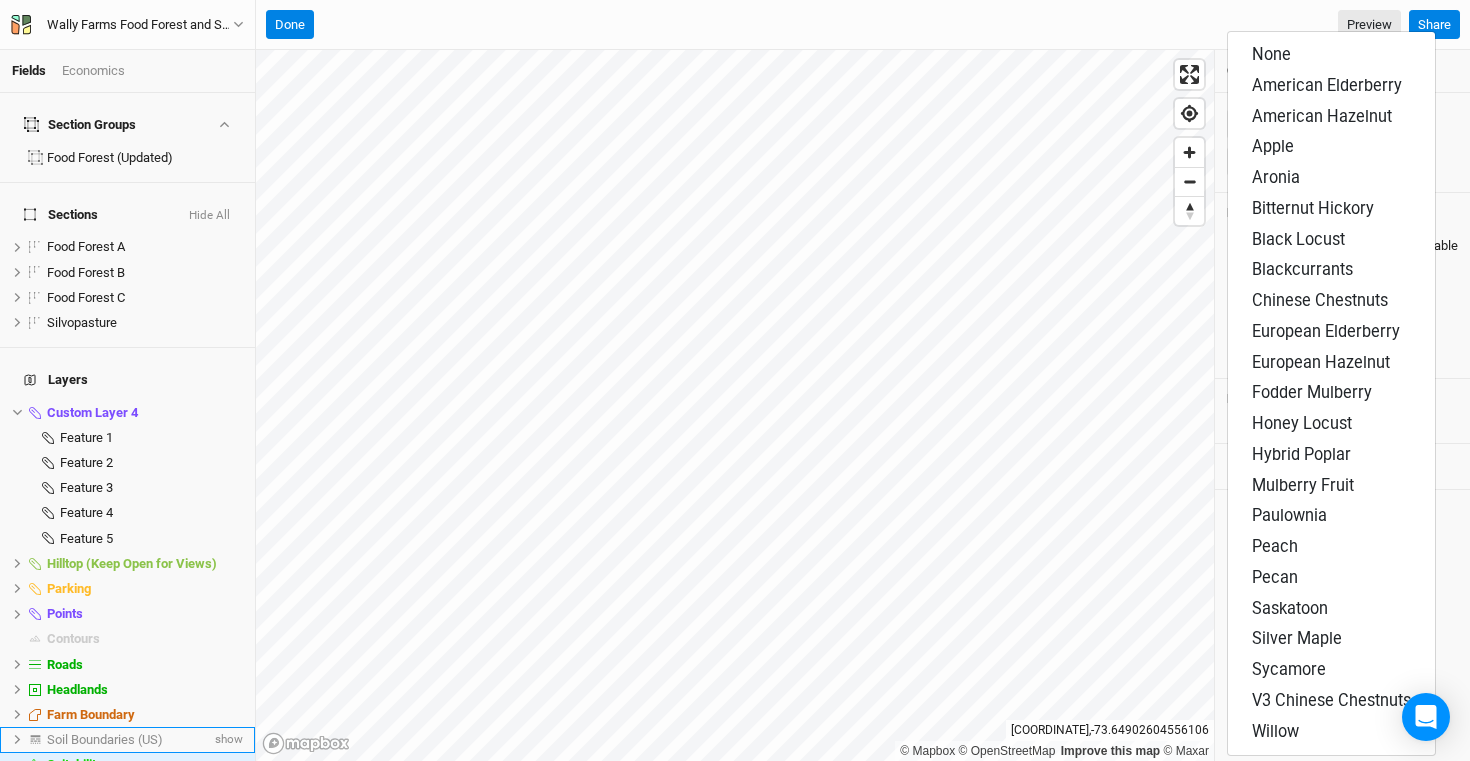 click on "Soil Boundaries (US)" at bounding box center [105, 739] 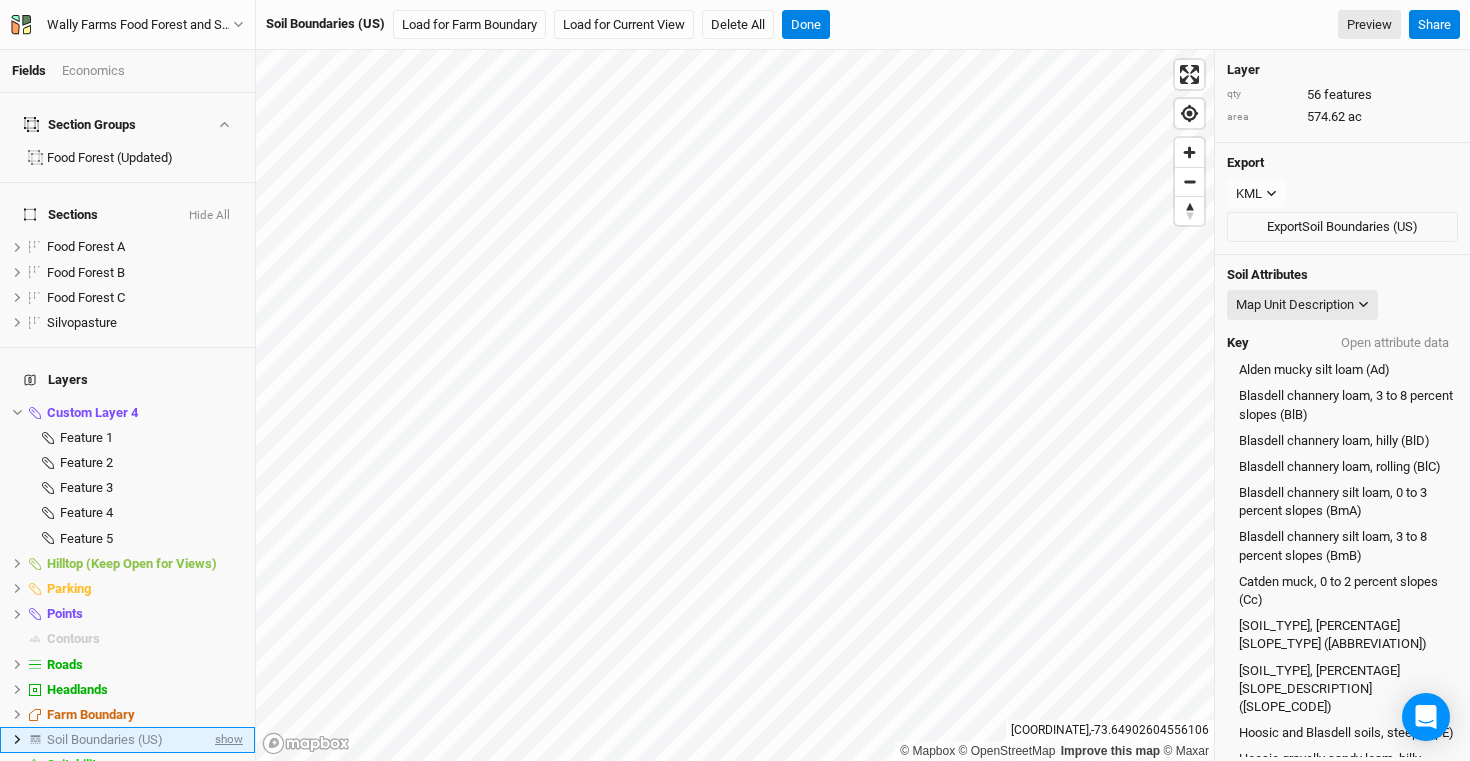 click on "show" at bounding box center (227, 739) 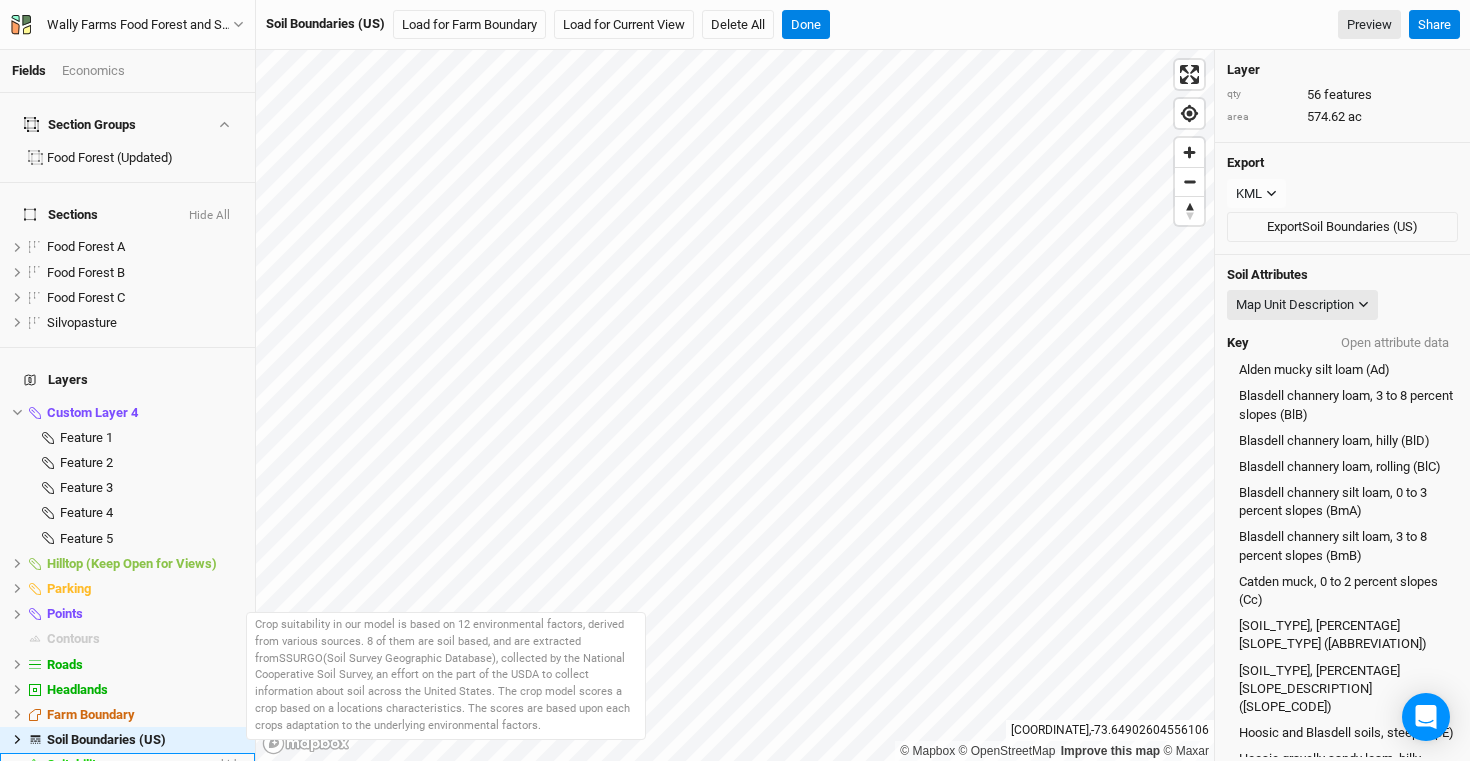 click on "hide" at bounding box center (230, 765) 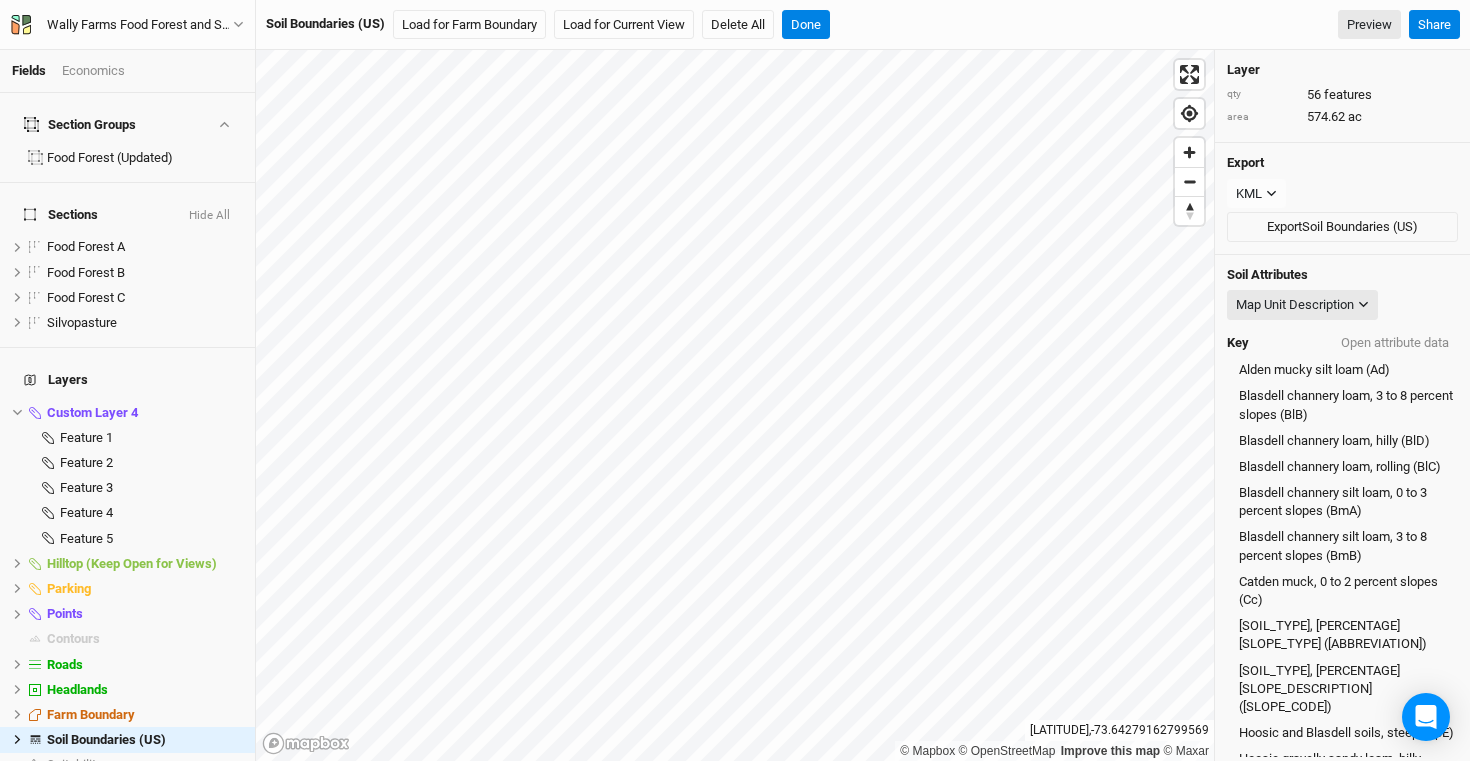 scroll, scrollTop: 7, scrollLeft: 0, axis: vertical 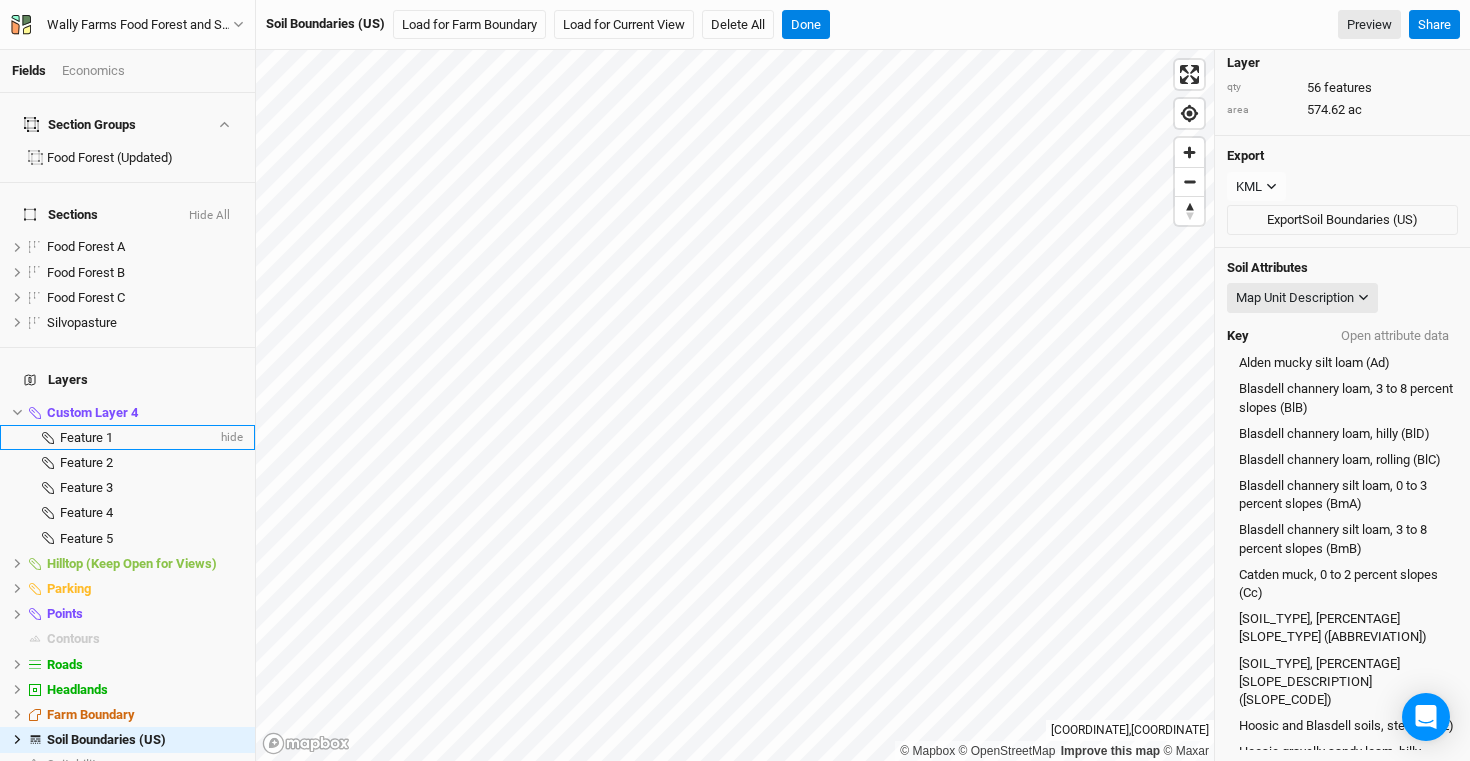 click on "Feature 1" at bounding box center (86, 437) 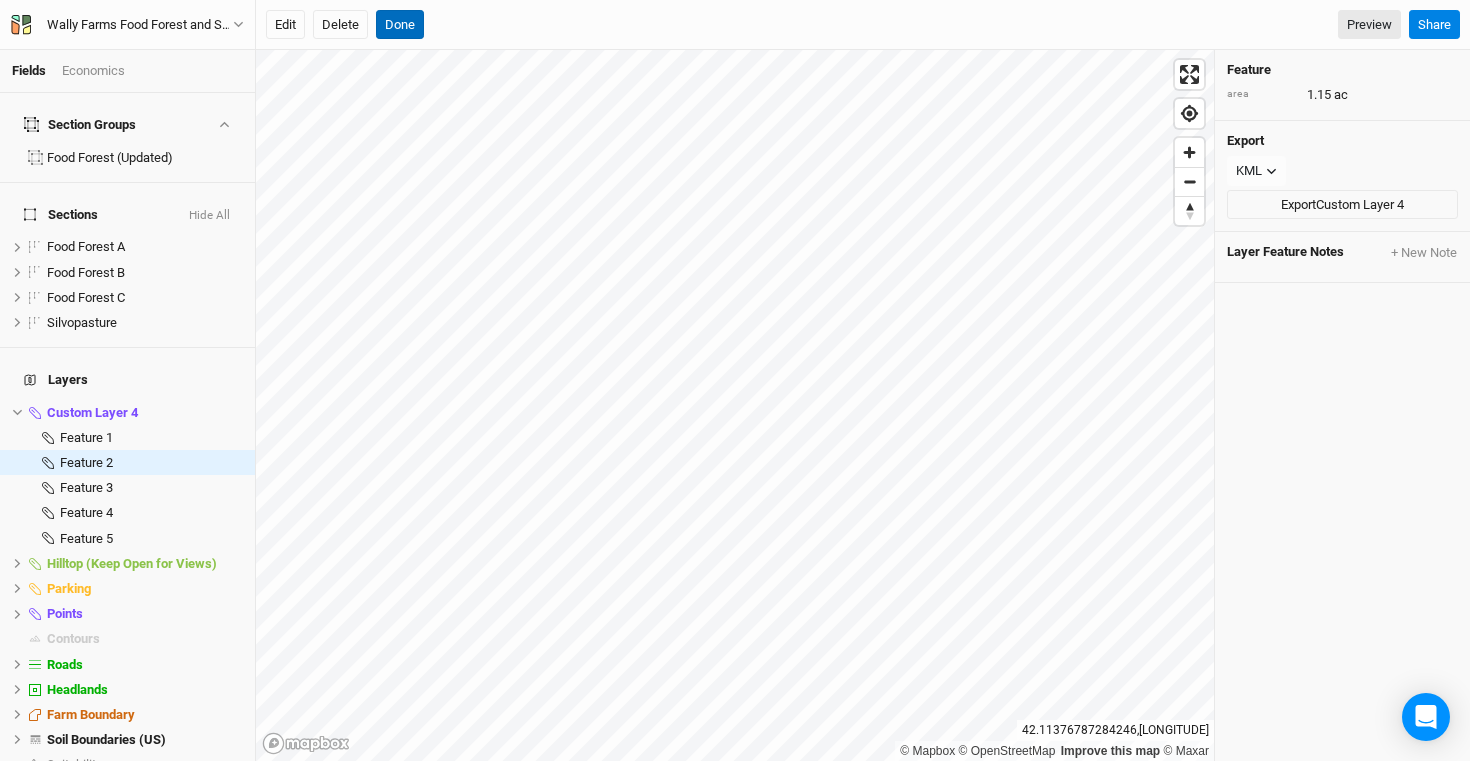 click on "Done" at bounding box center [400, 25] 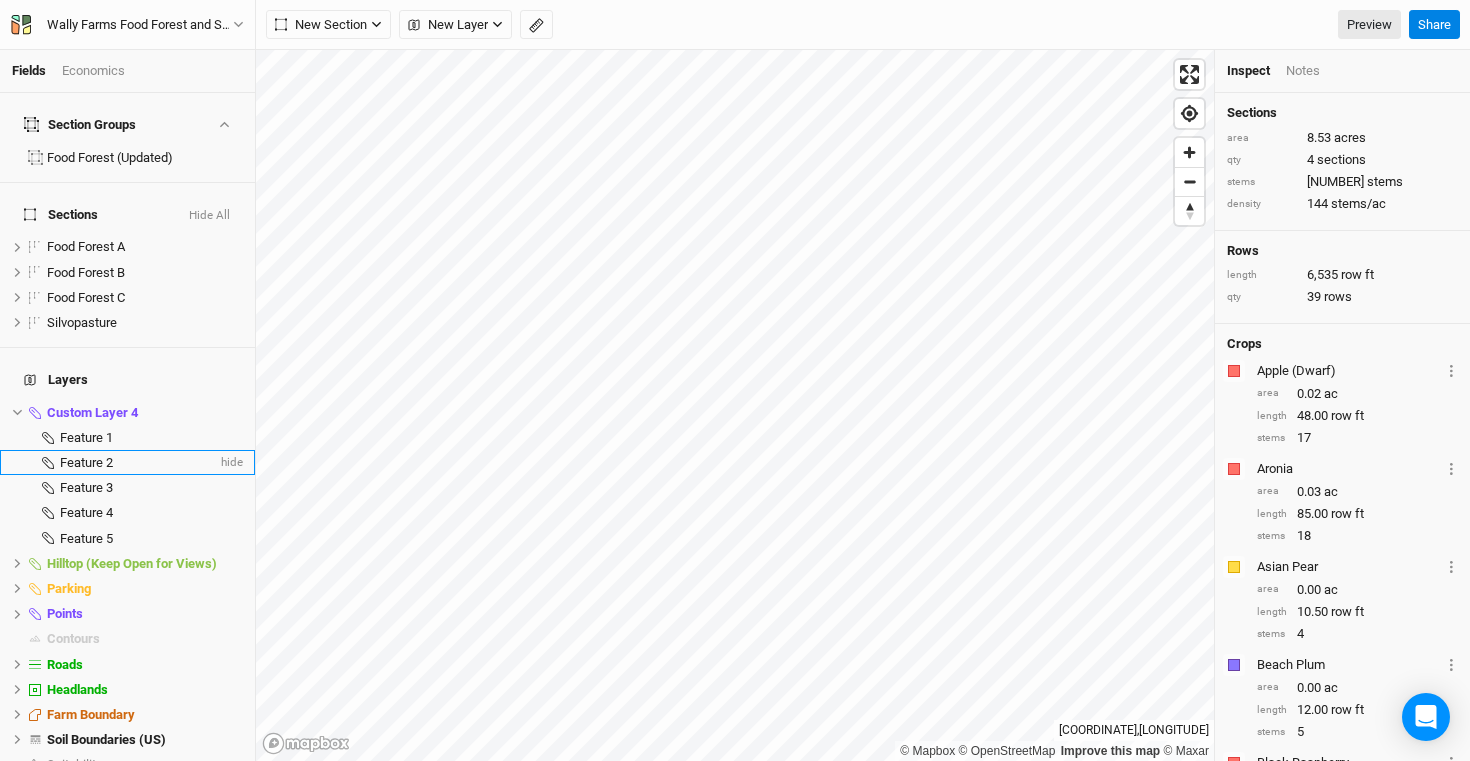 click on "Feature 2" at bounding box center [86, 462] 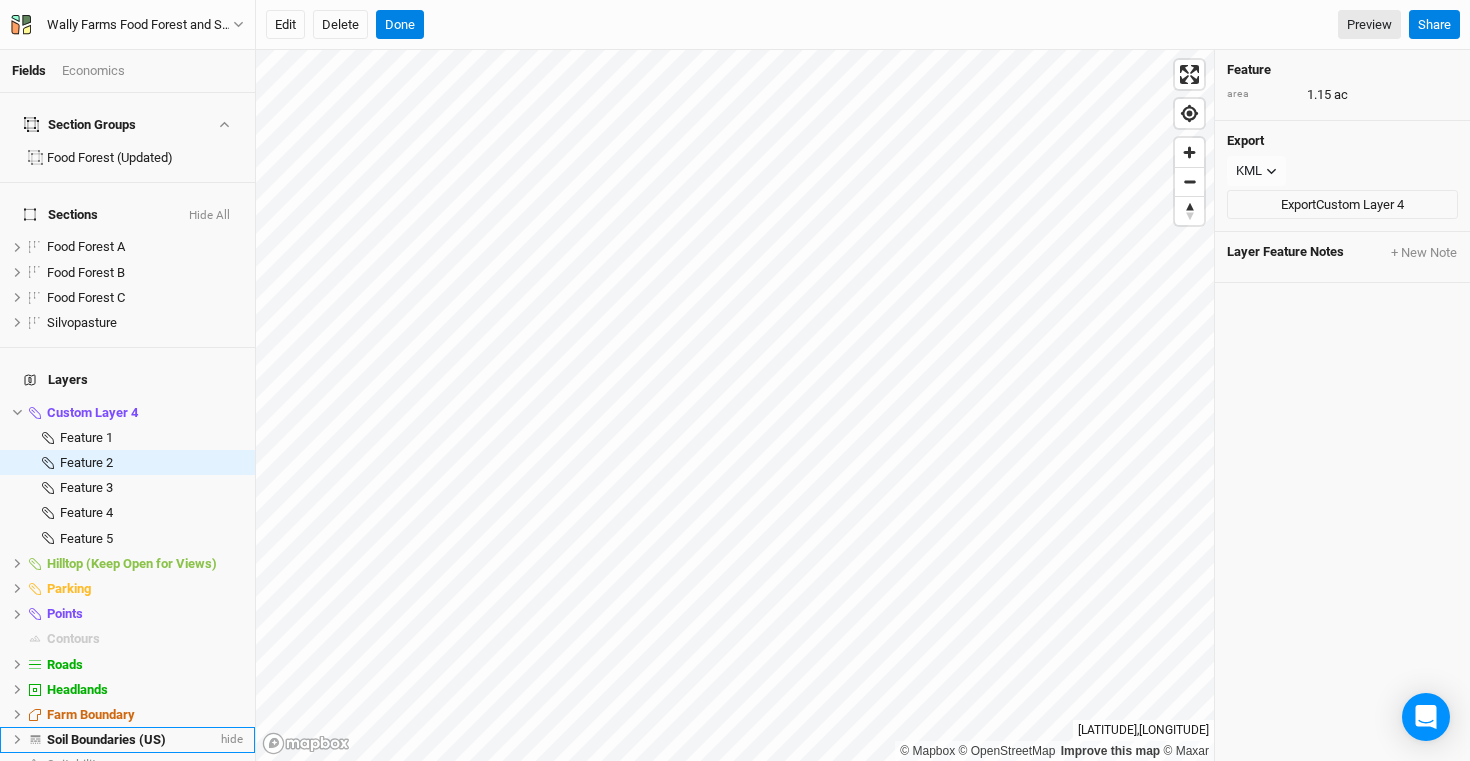 click on "Soil Boundaries (US)" at bounding box center (106, 739) 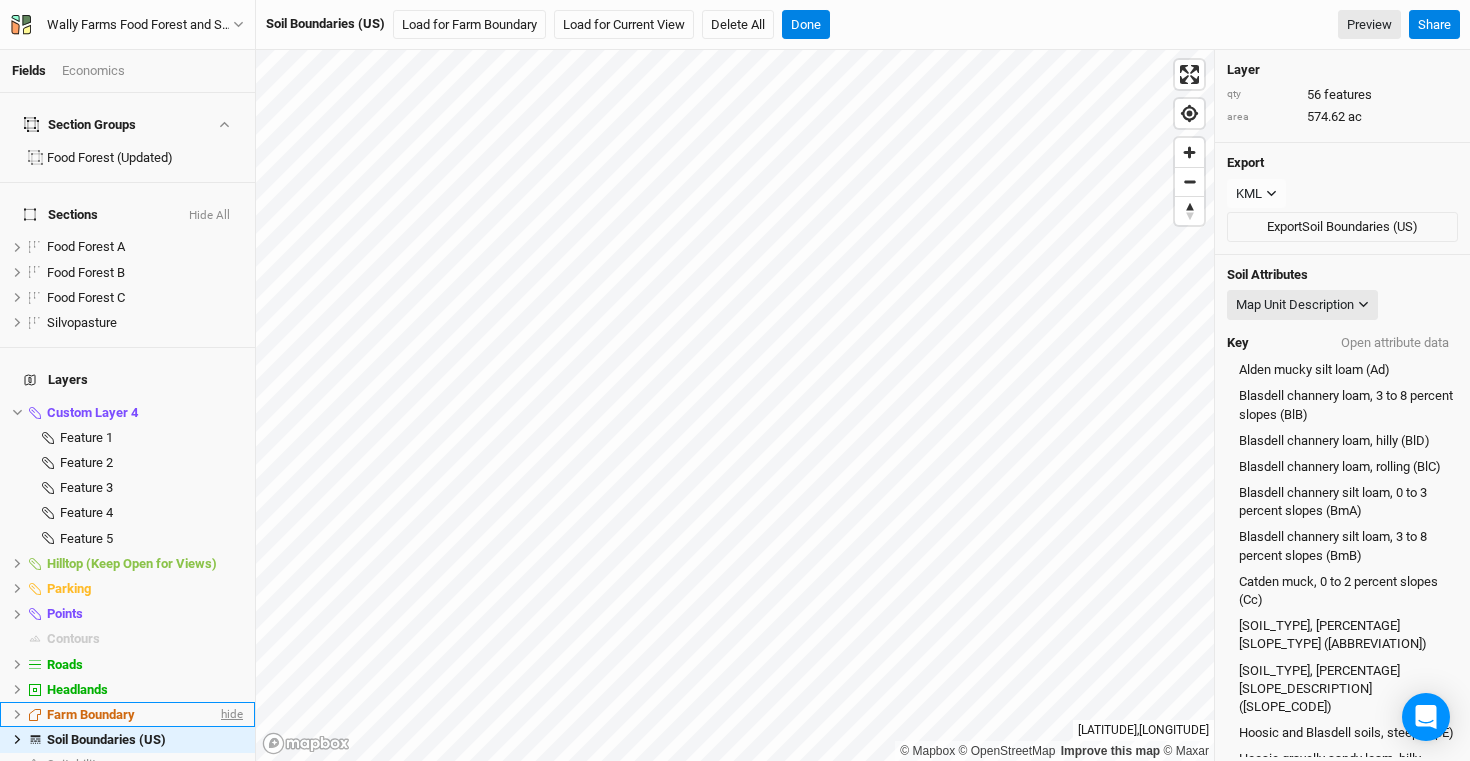 scroll, scrollTop: 7, scrollLeft: 0, axis: vertical 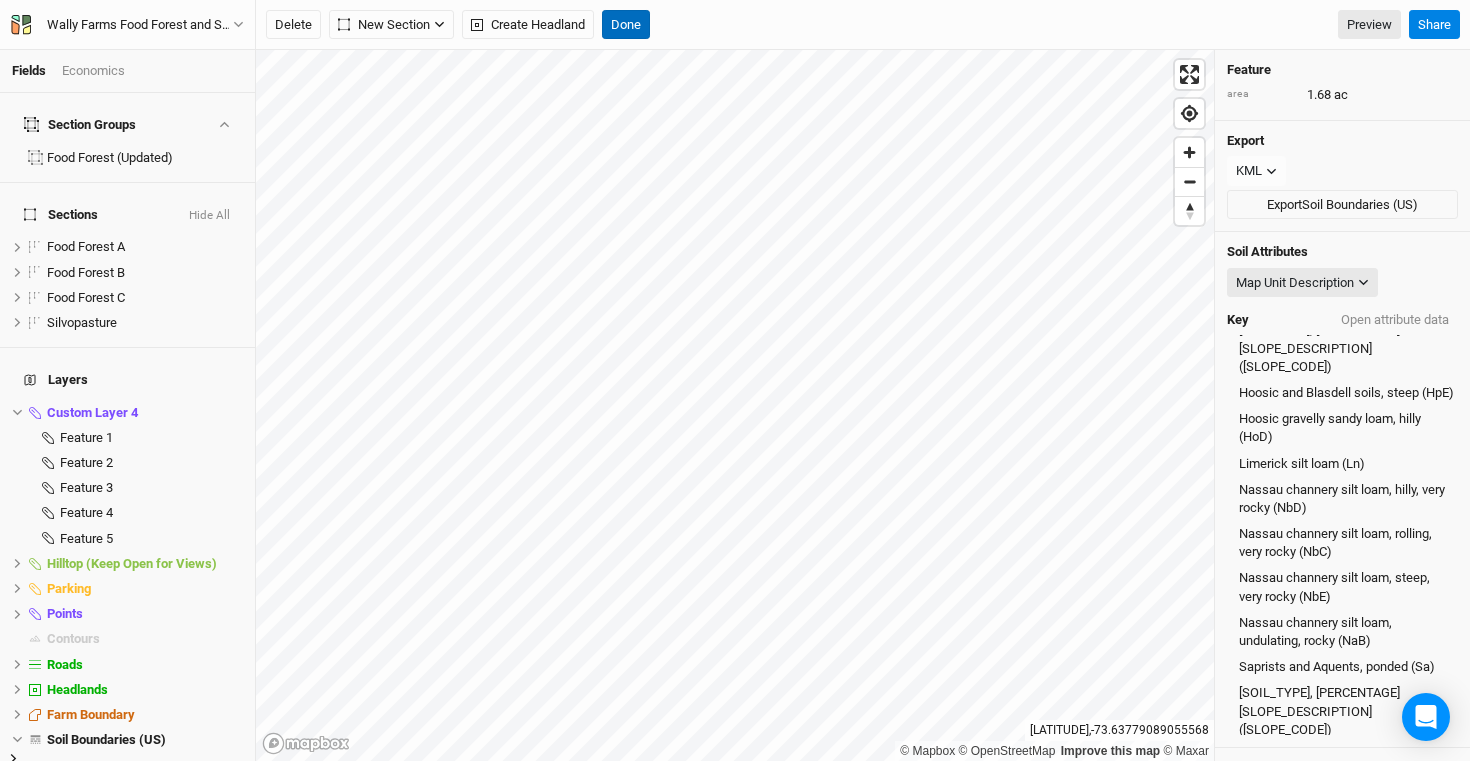 click on "Done" at bounding box center [626, 25] 